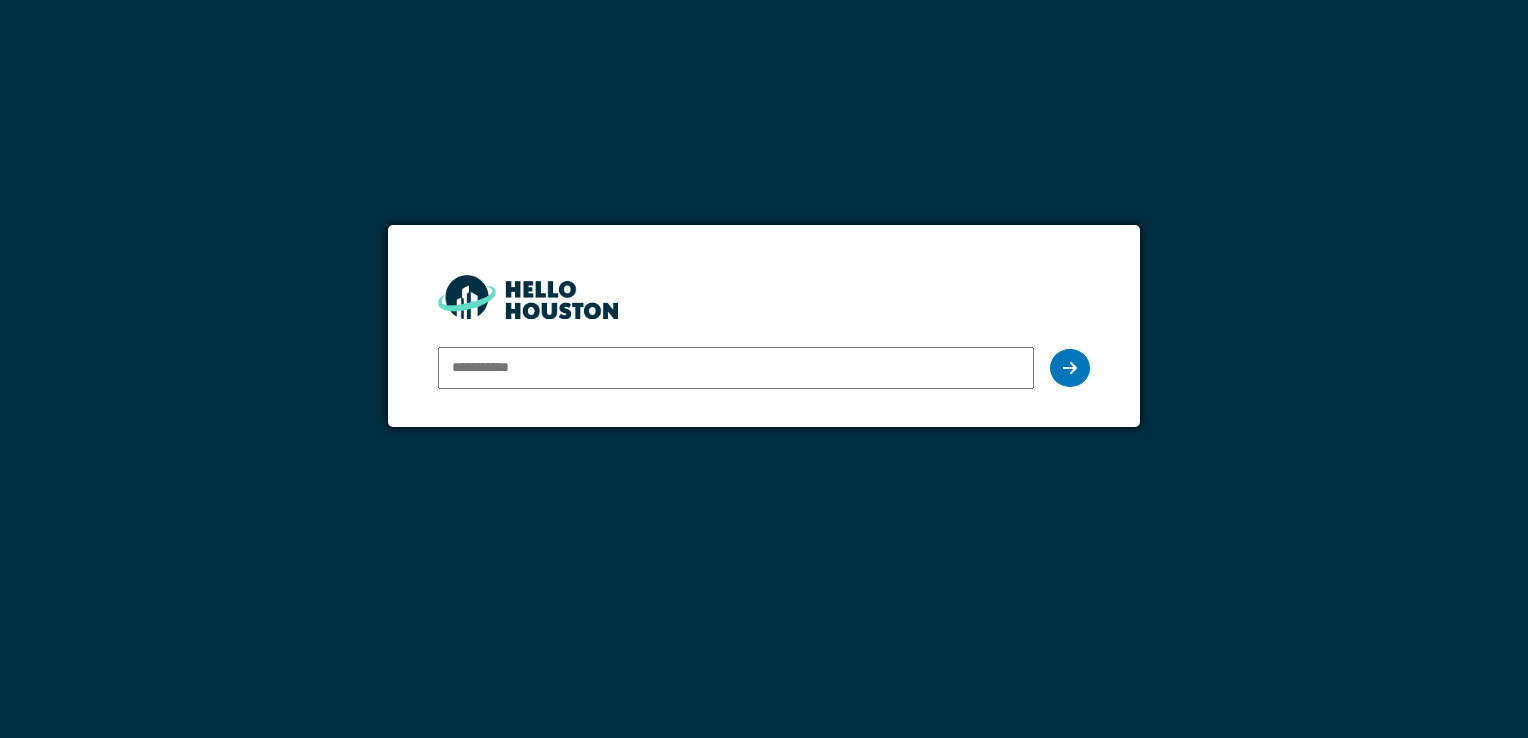 scroll, scrollTop: 0, scrollLeft: 0, axis: both 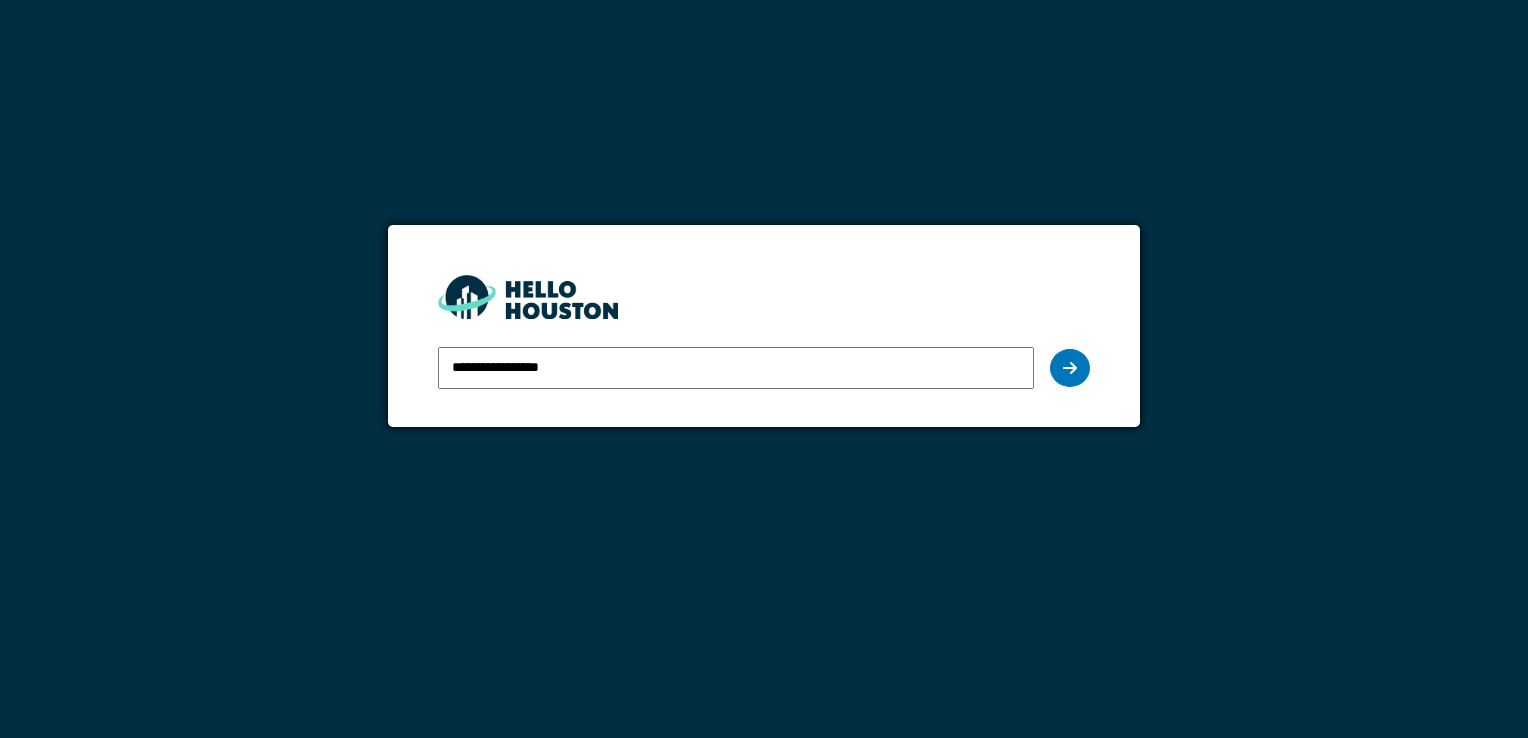 click on "**********" at bounding box center (763, 325) 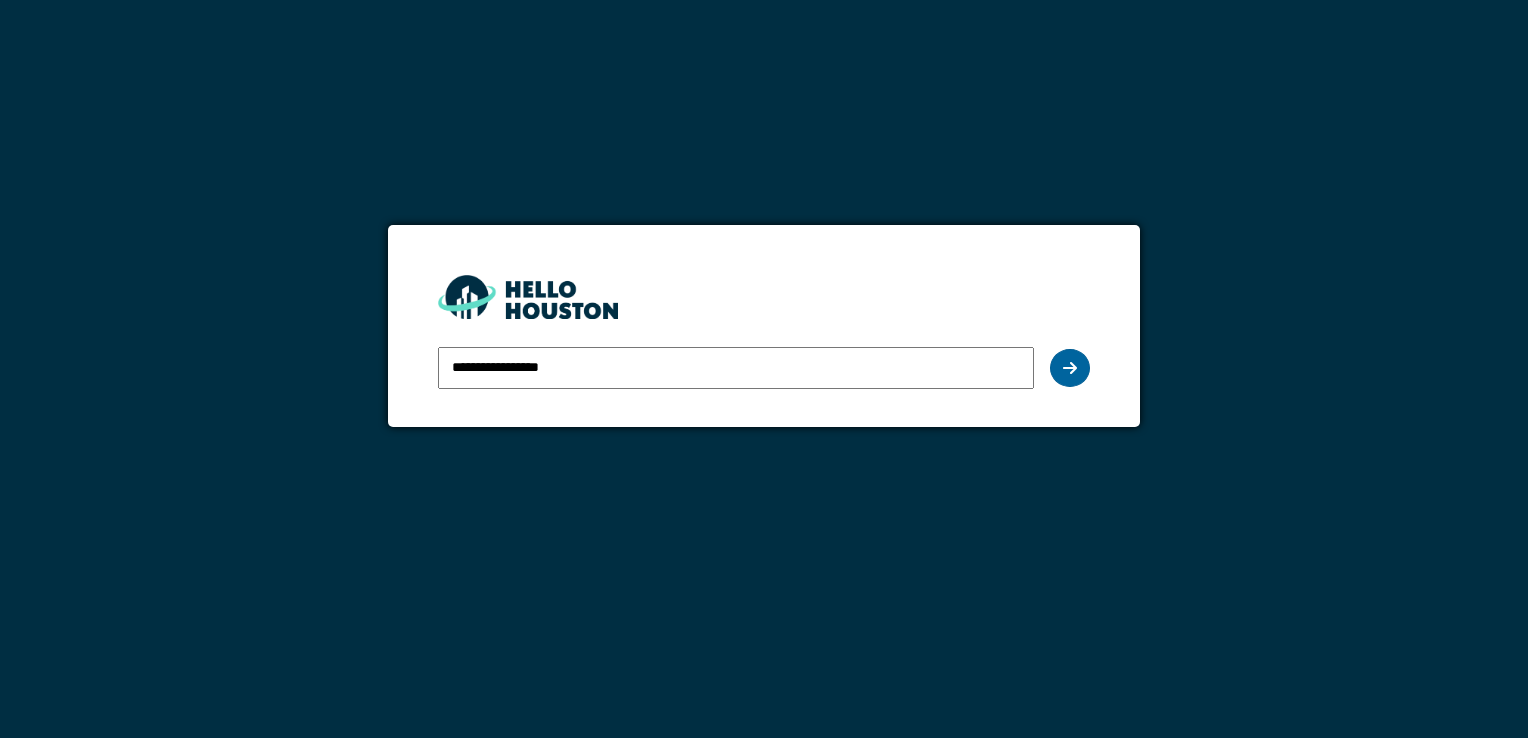click at bounding box center (1070, 368) 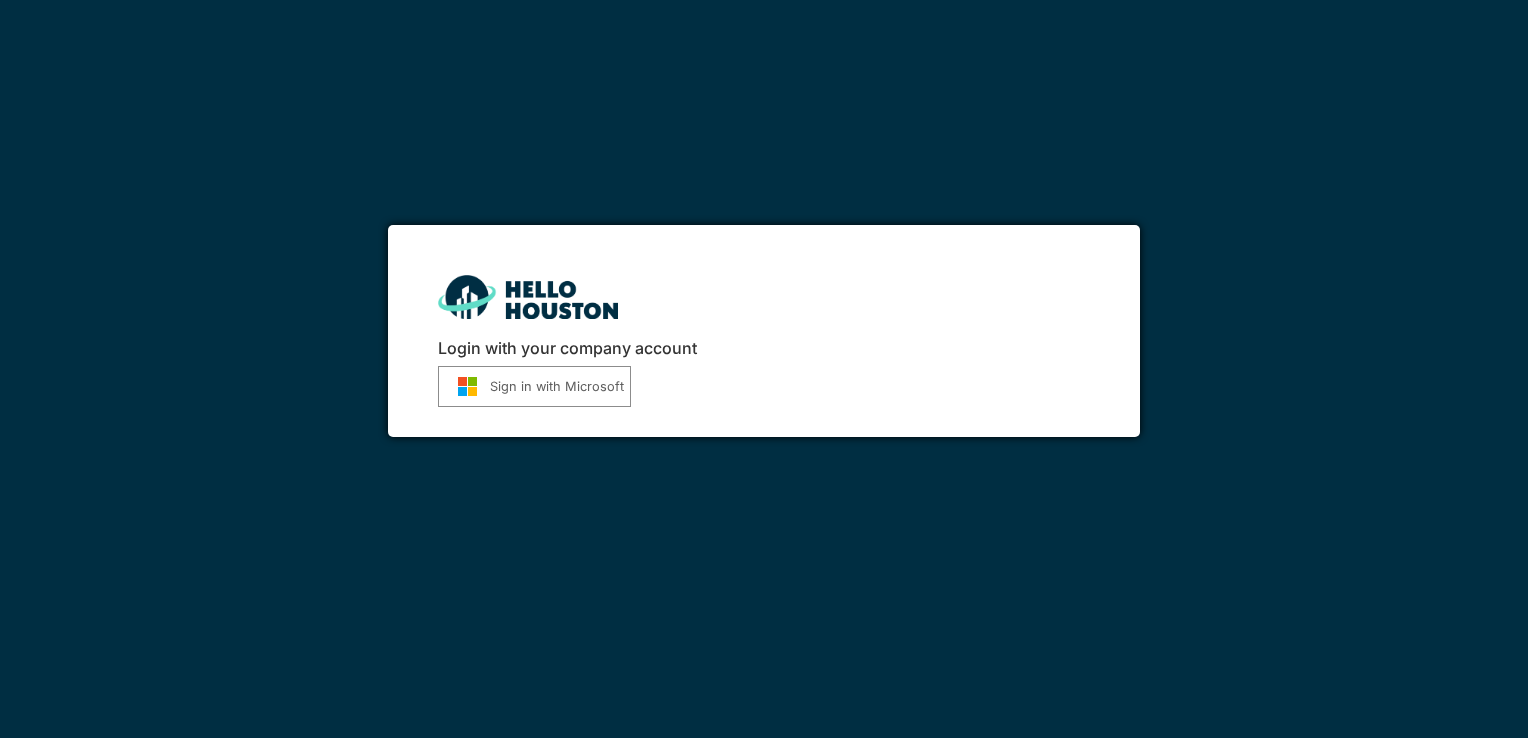 scroll, scrollTop: 0, scrollLeft: 0, axis: both 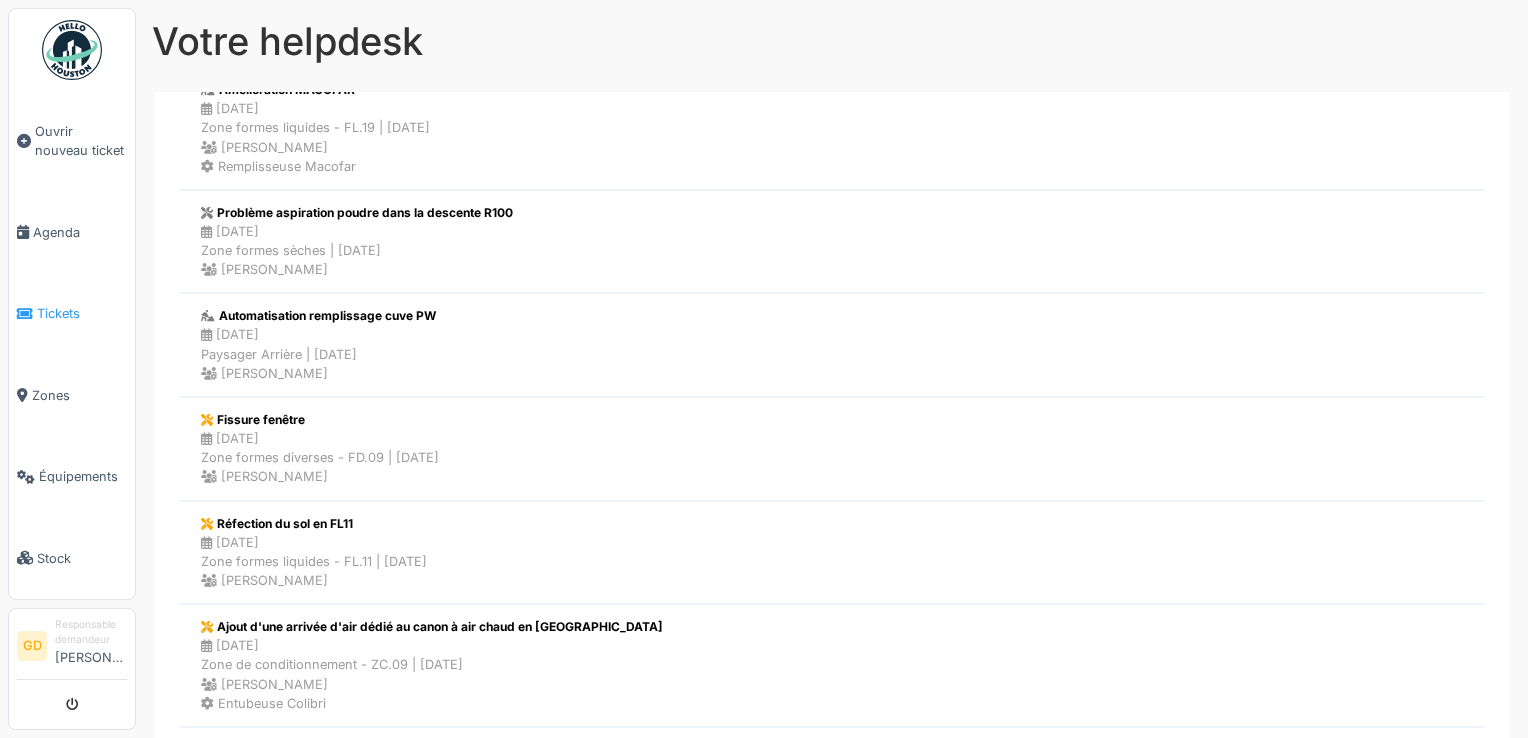 click at bounding box center [25, 314] 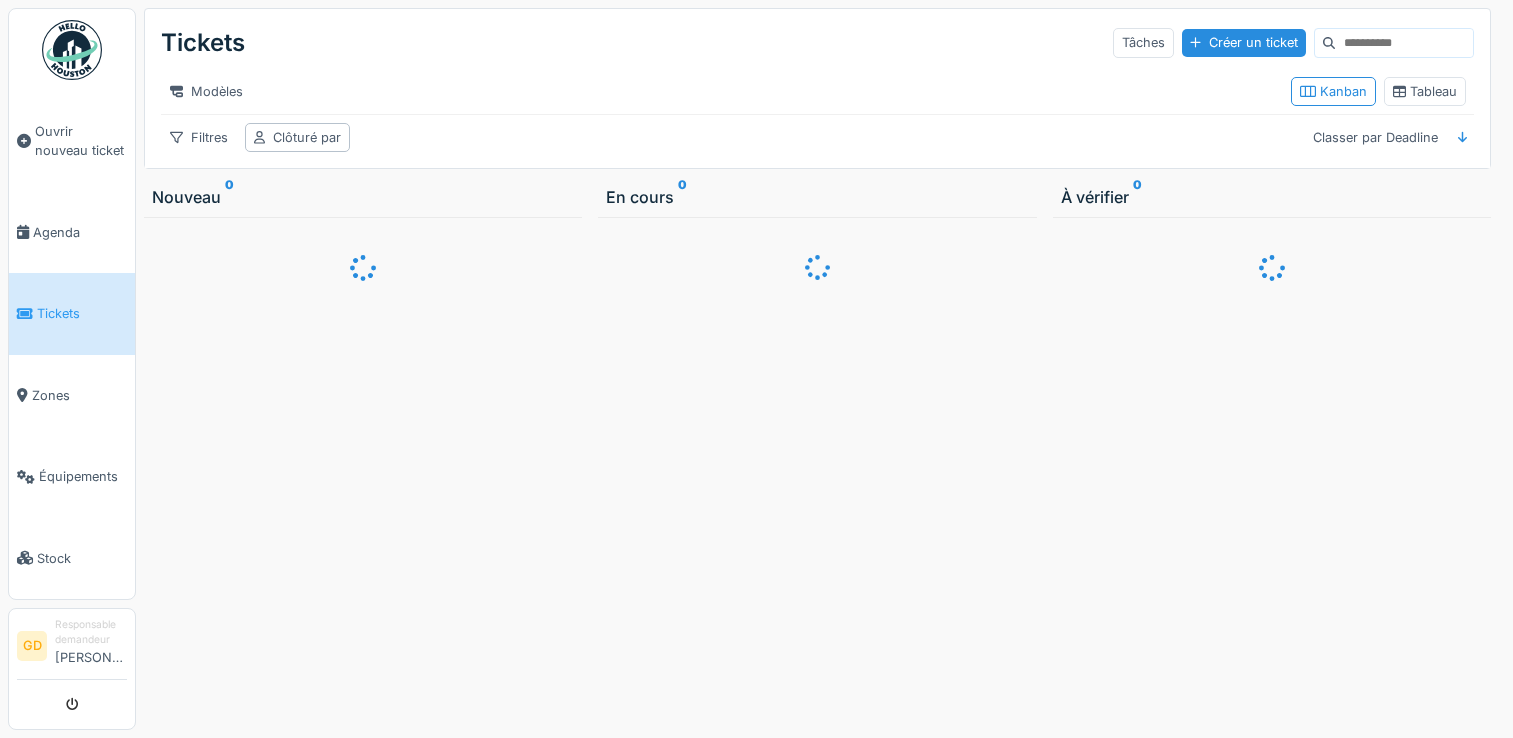 scroll, scrollTop: 0, scrollLeft: 0, axis: both 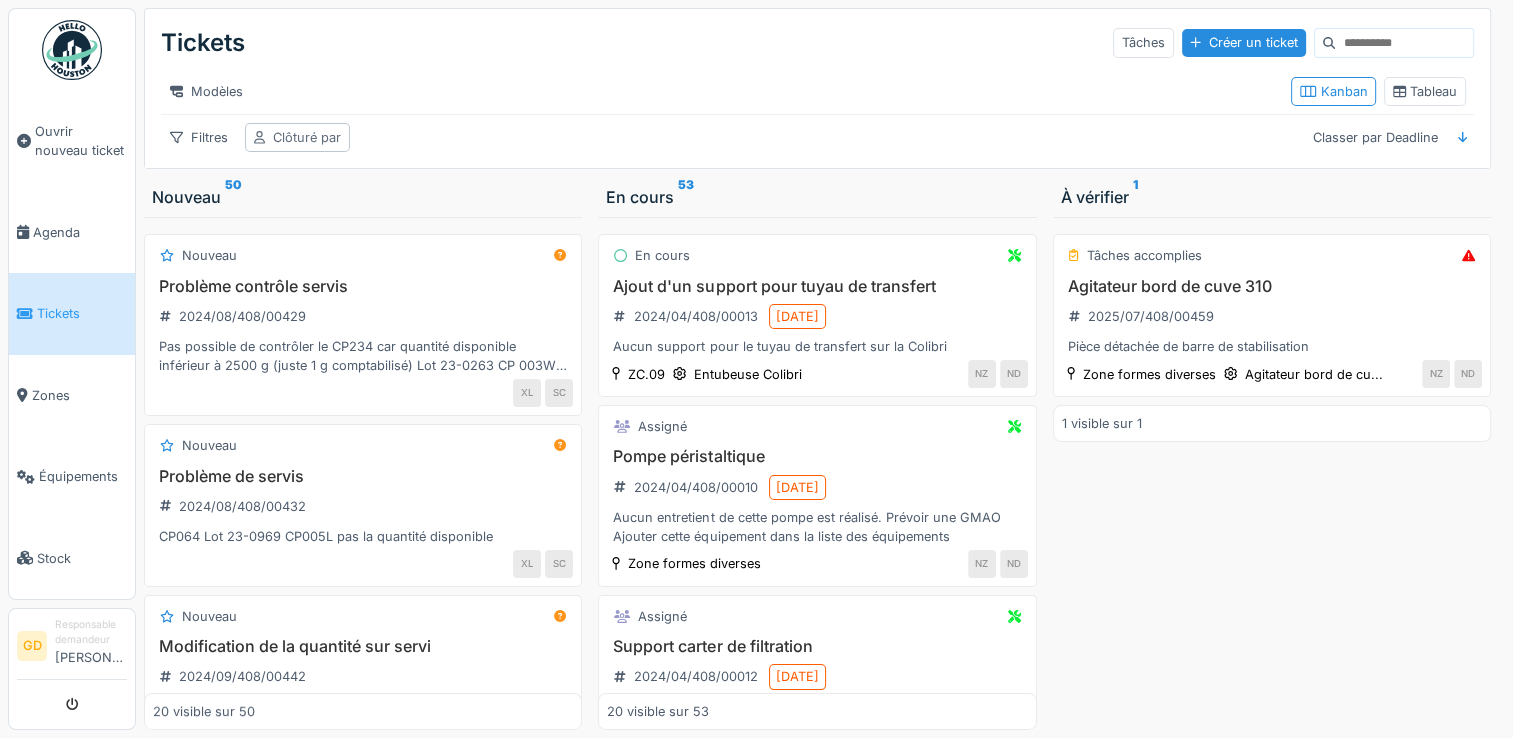 click on "Clôturé par" at bounding box center [307, 137] 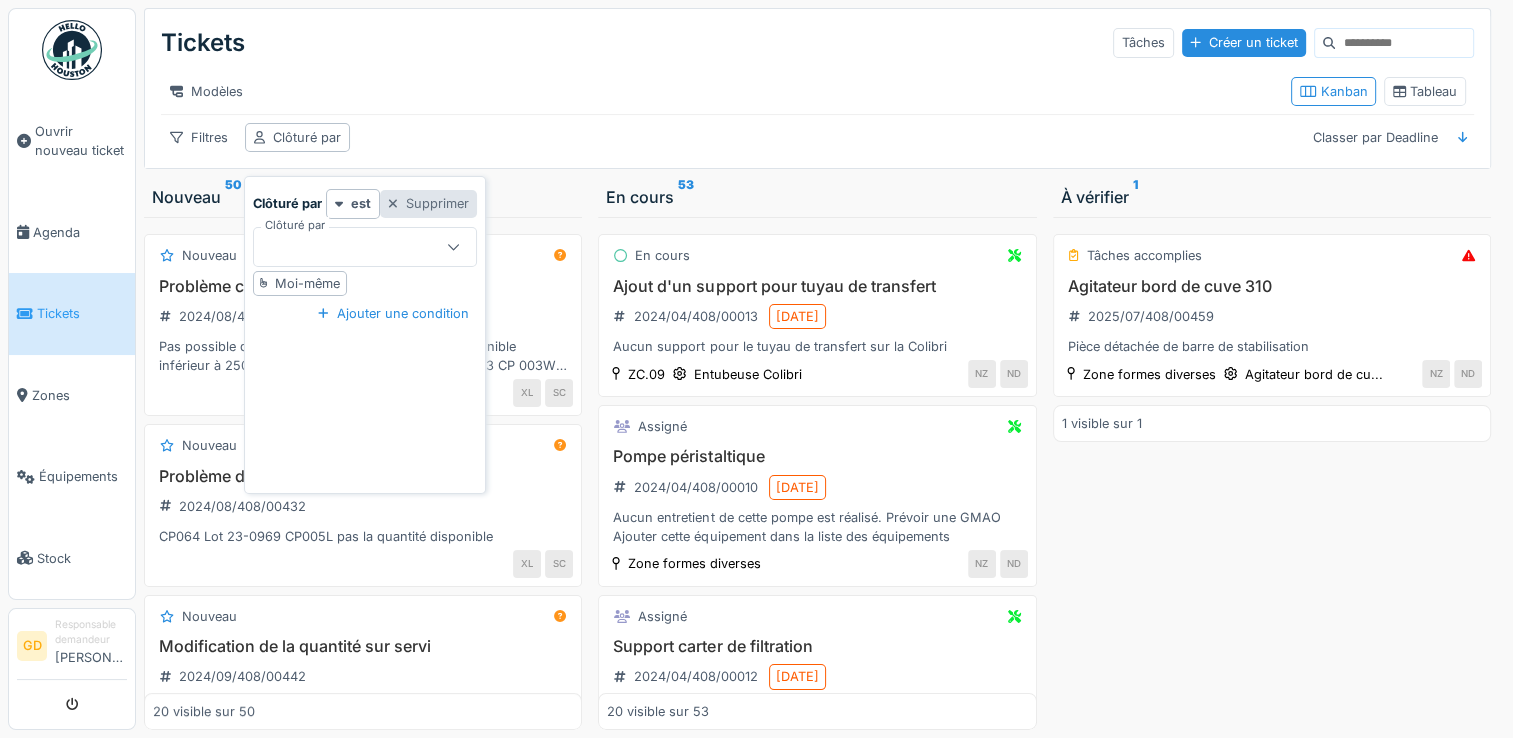 click on "Supprimer" at bounding box center (428, 203) 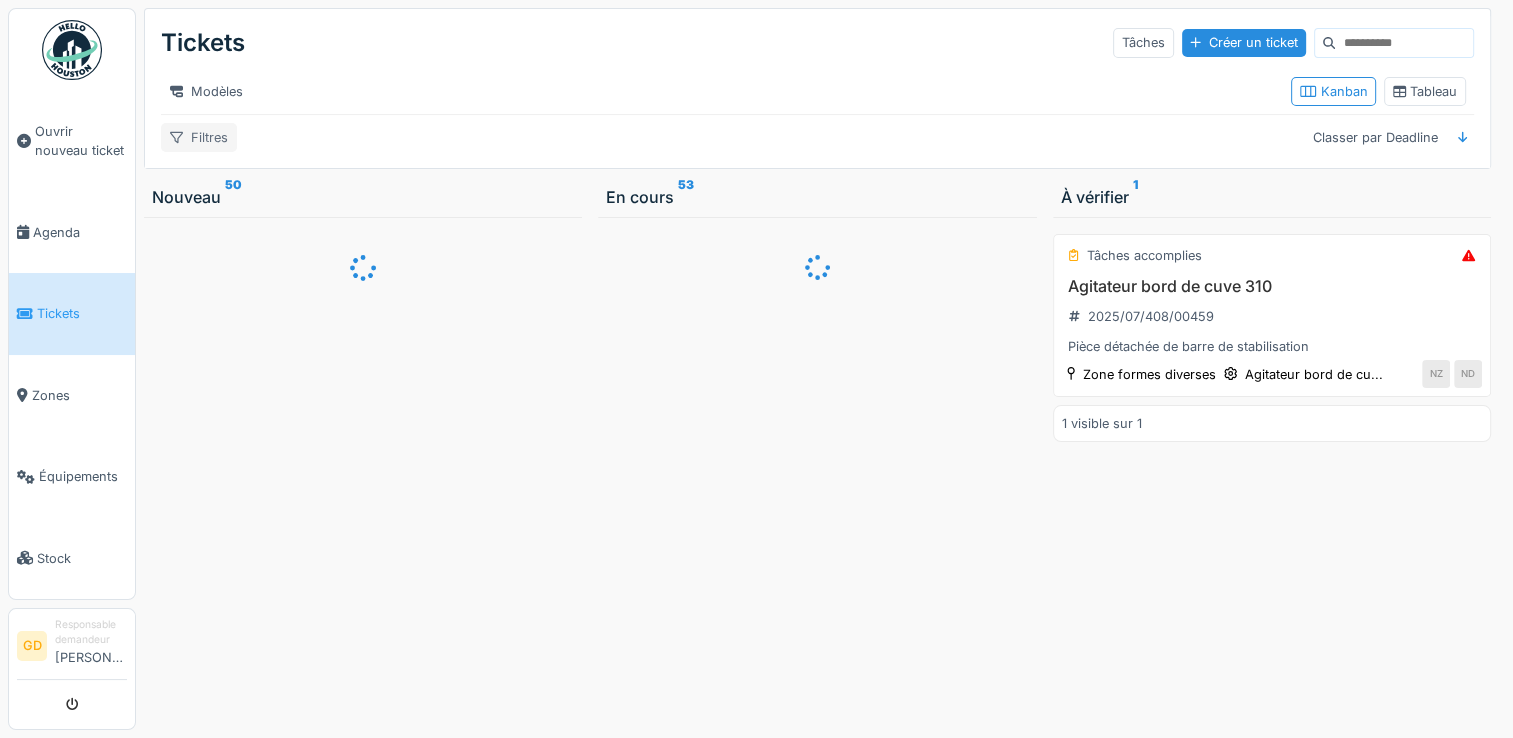 click on "Filtres" at bounding box center [199, 137] 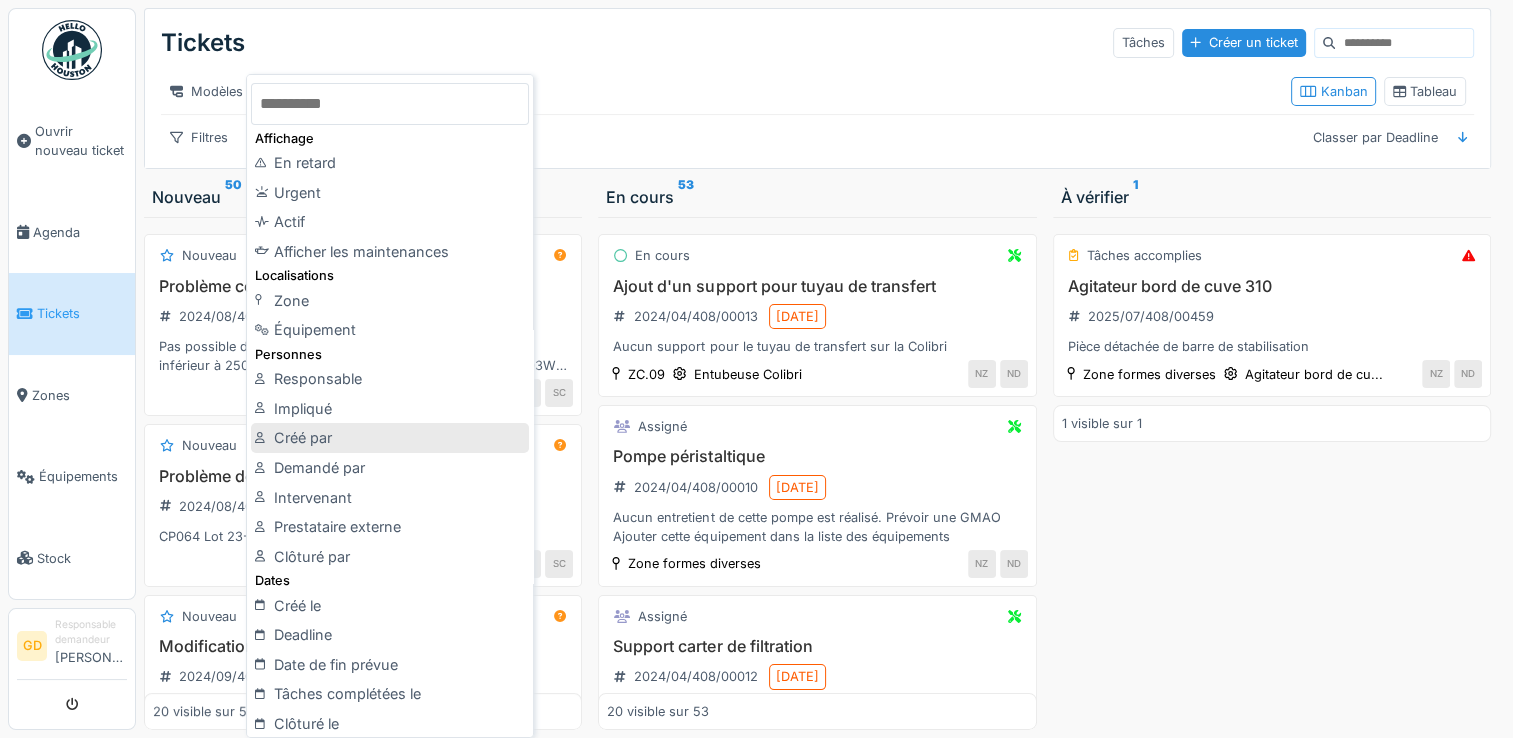 click on "Créé par" at bounding box center [390, 438] 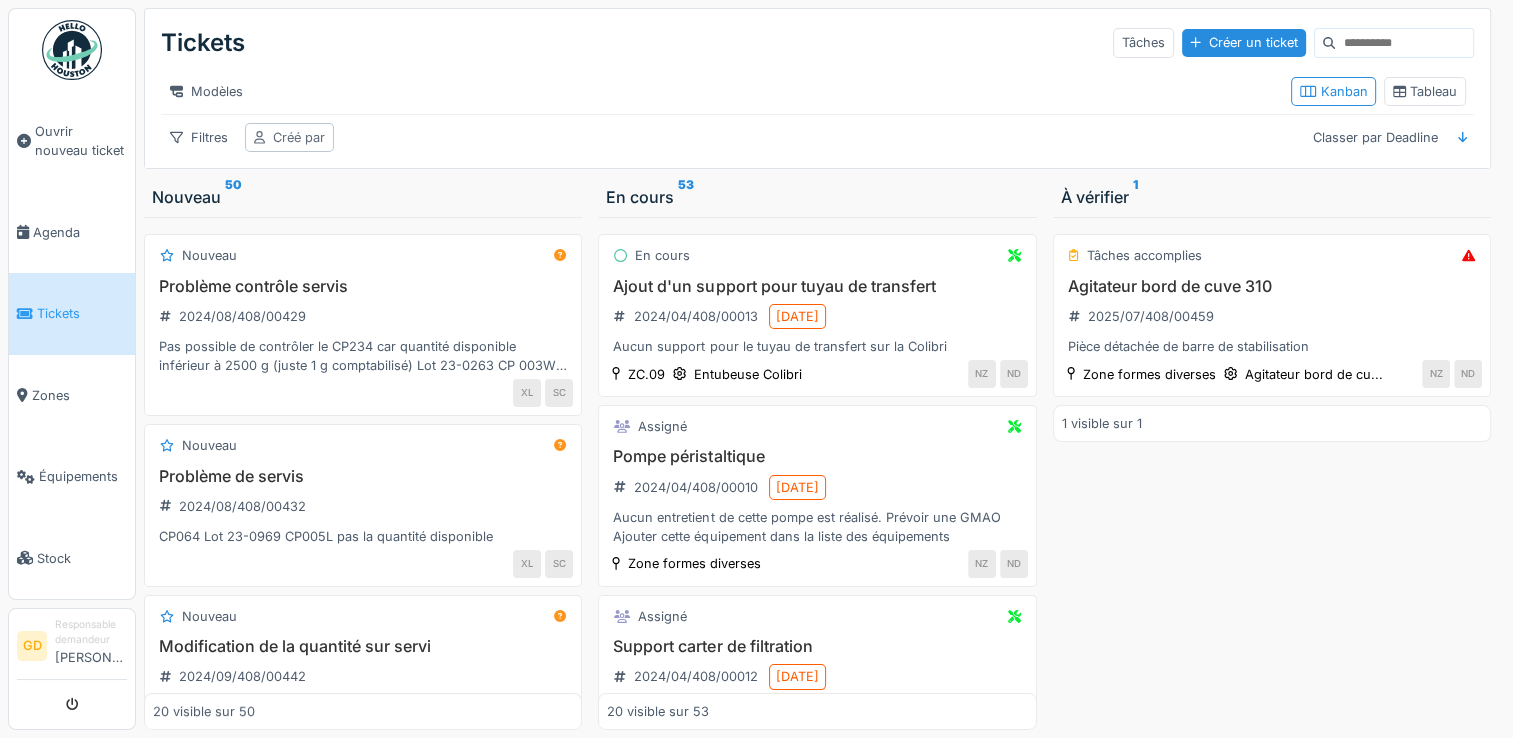 click on "Créé par" at bounding box center (299, 137) 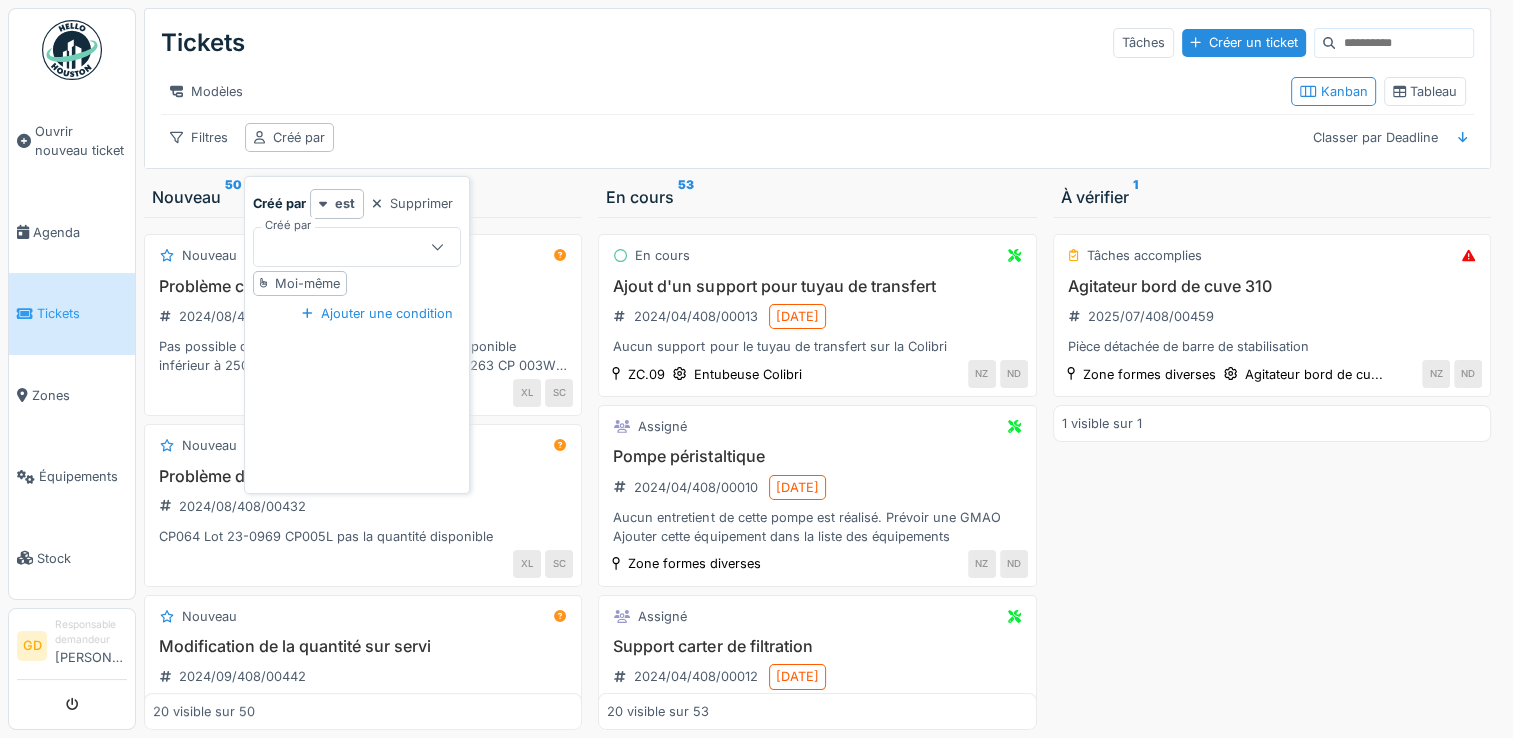 click at bounding box center (346, 247) 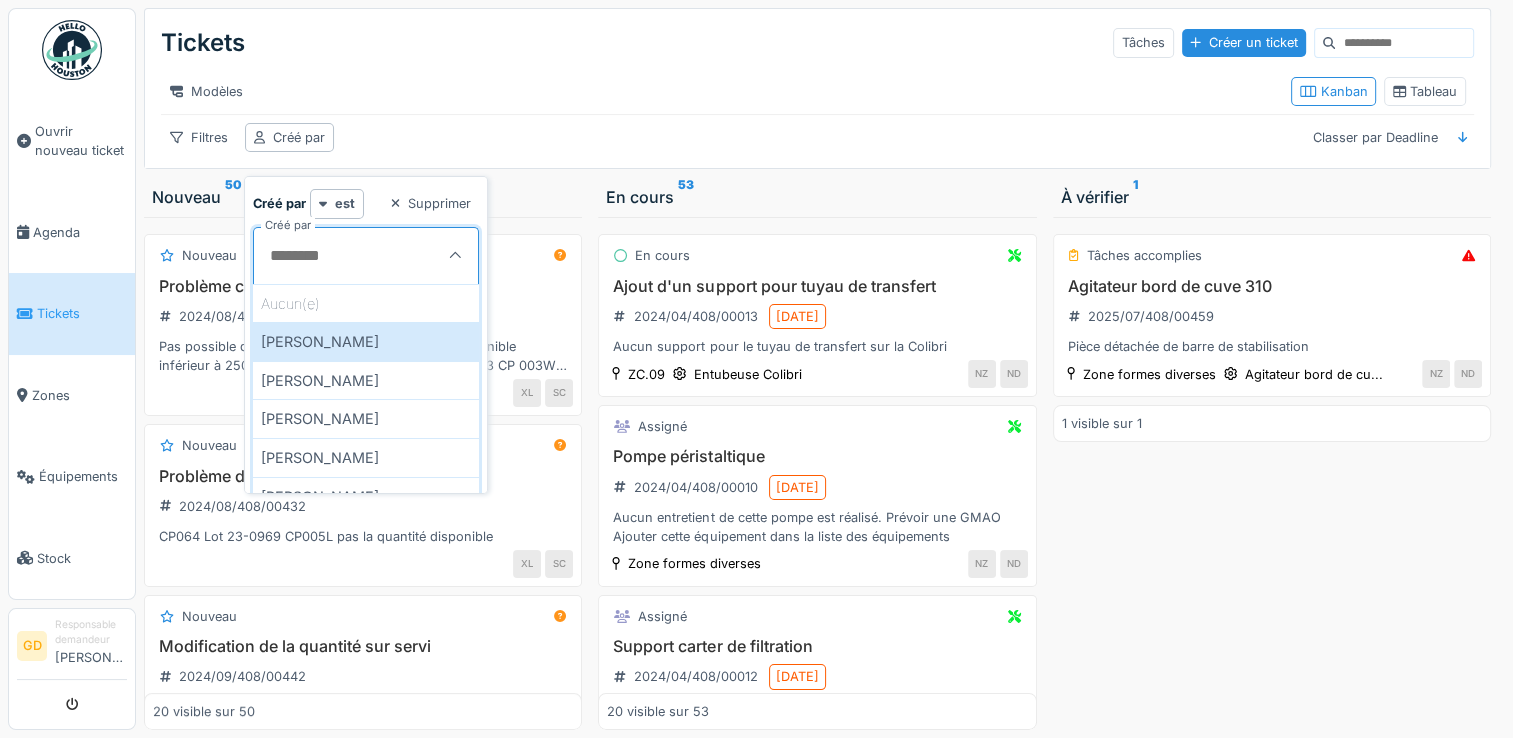 click on "Créé par" at bounding box center [366, 256] 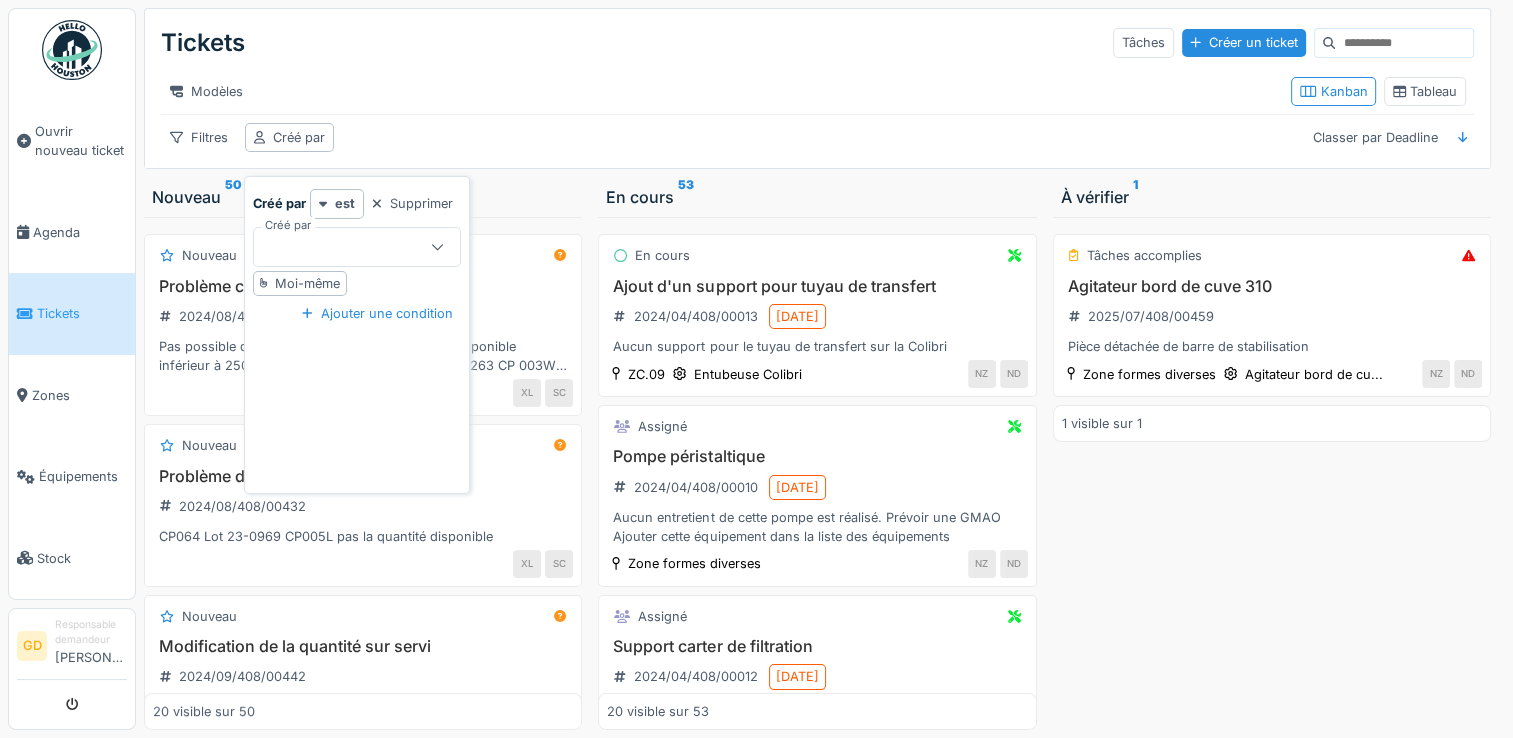 click on "Moi-même" at bounding box center (307, 283) 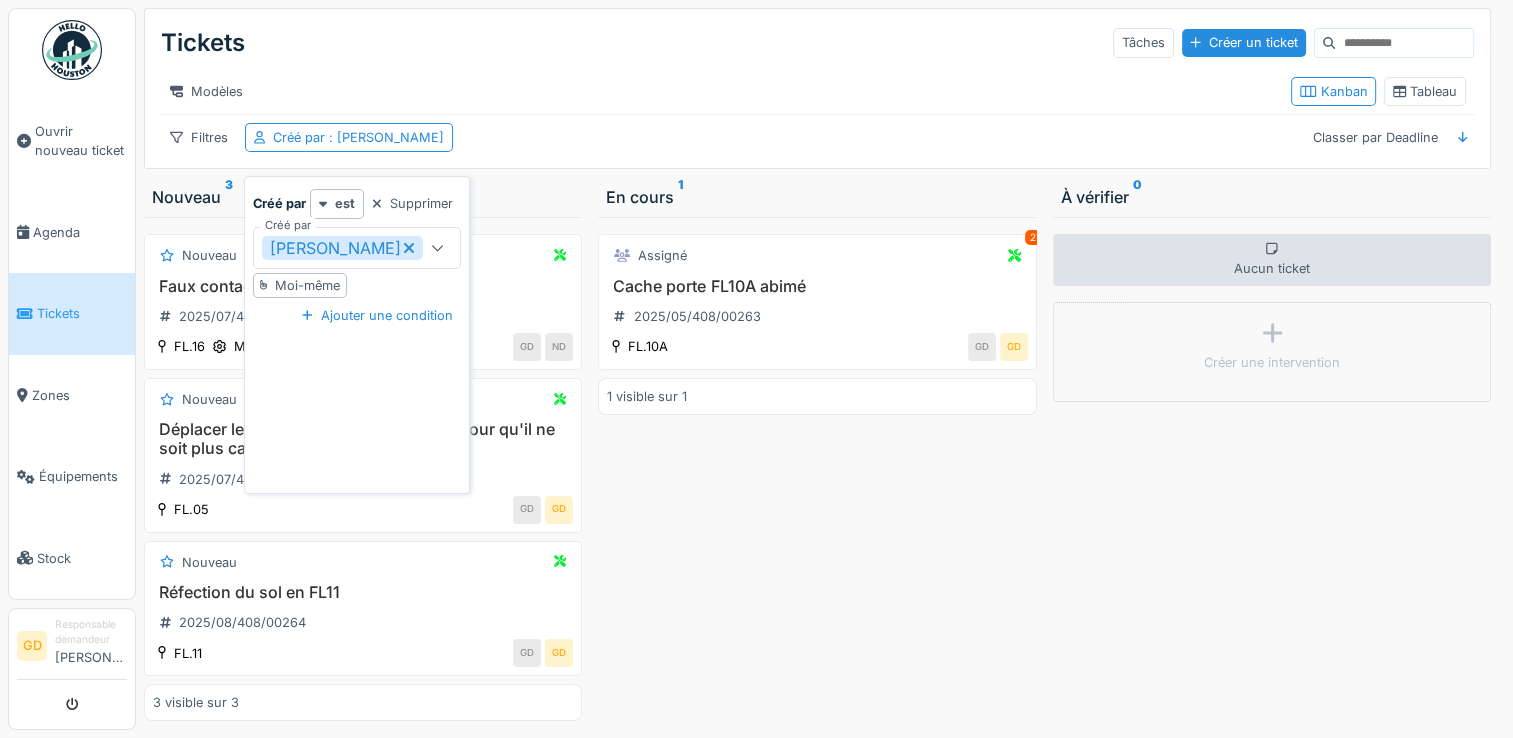 click on "Tickets Tâches Créer un ticket" at bounding box center (817, 43) 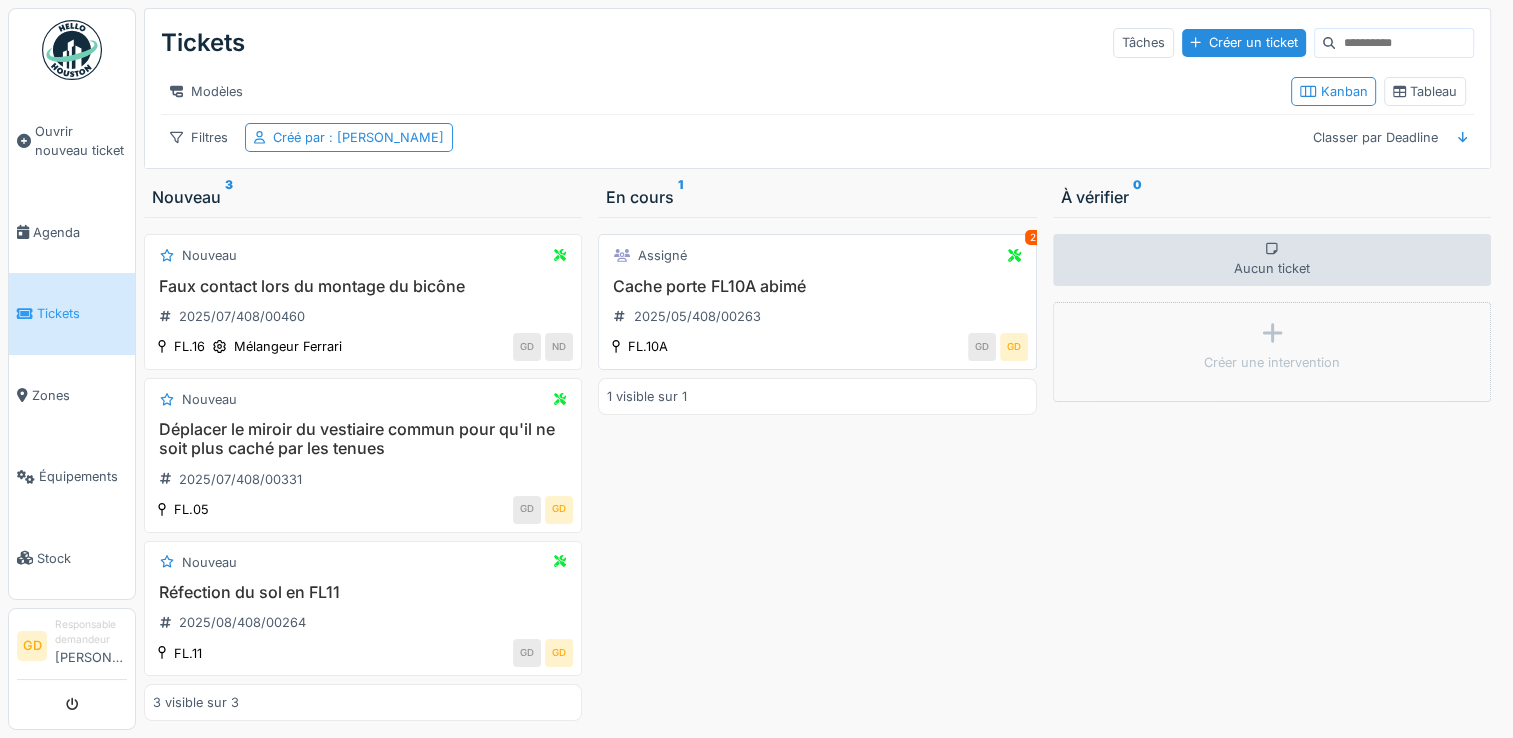 click on "Assigné 2" at bounding box center [817, 255] 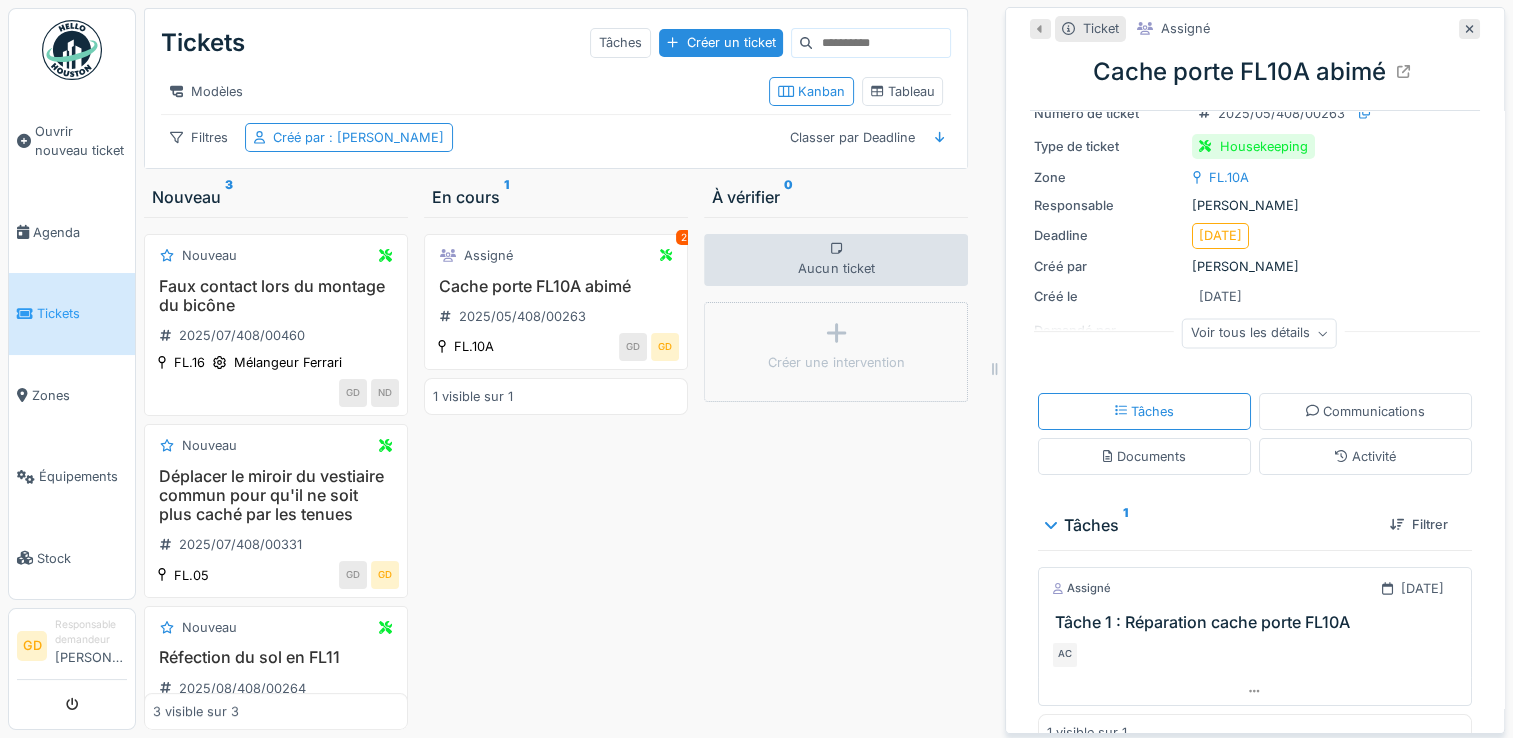 scroll, scrollTop: 95, scrollLeft: 0, axis: vertical 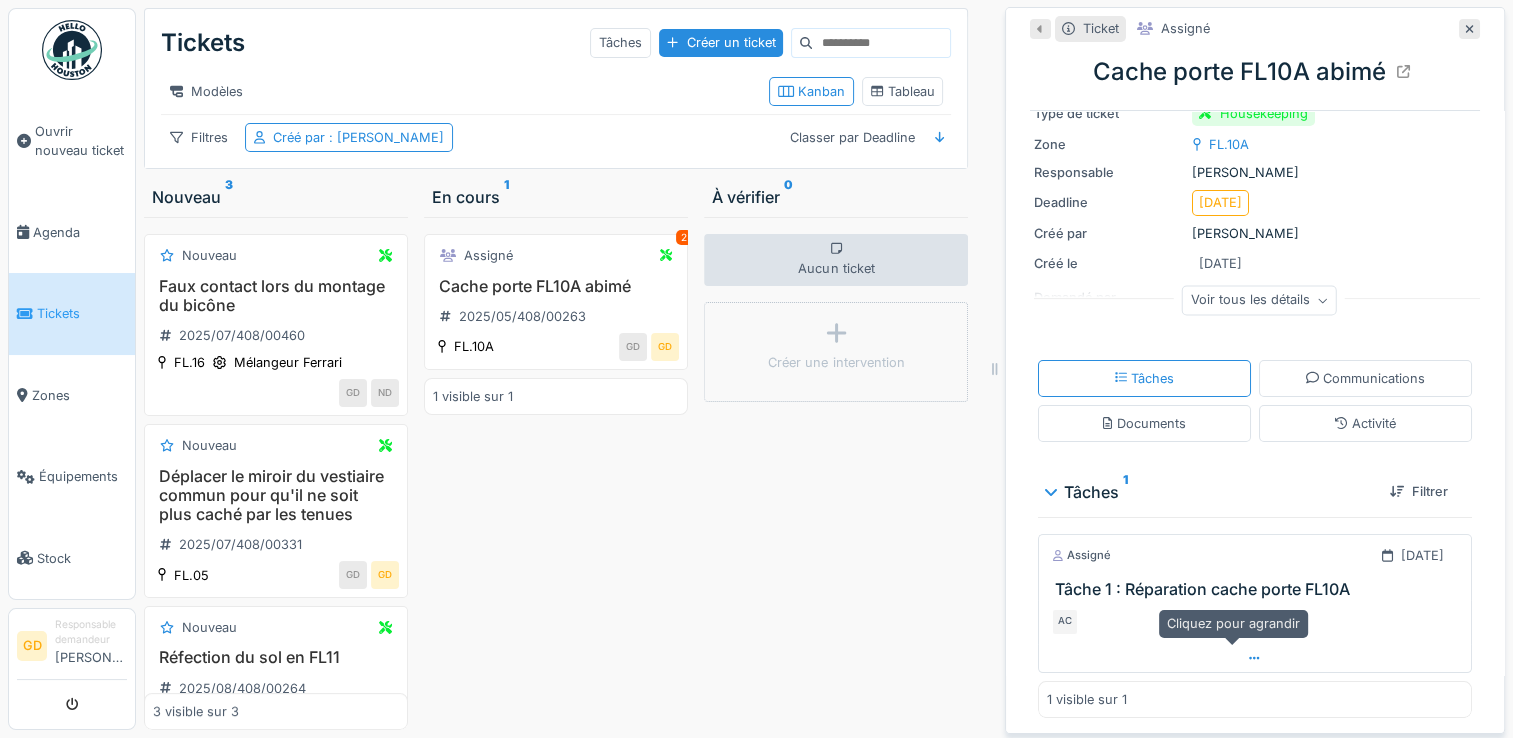 click 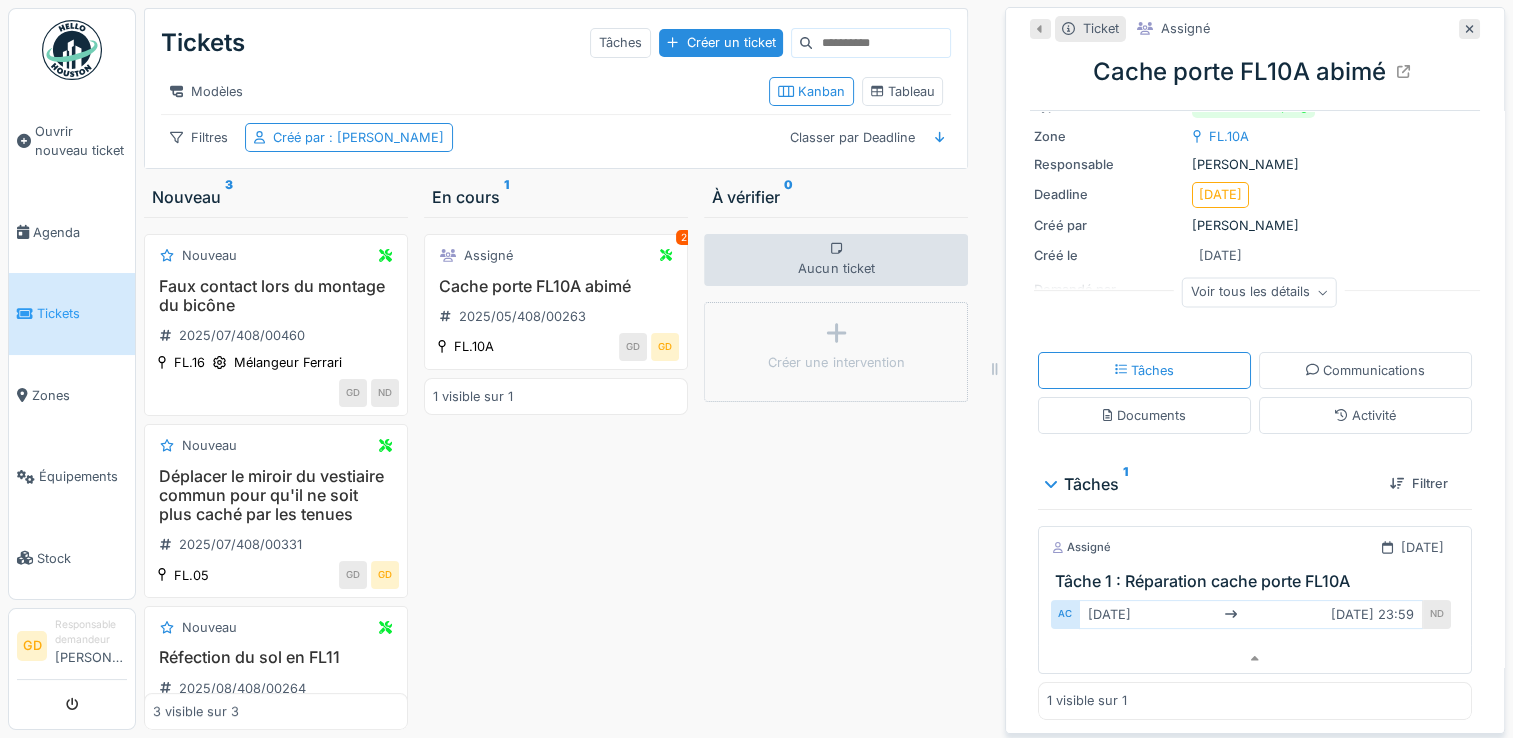 scroll, scrollTop: 104, scrollLeft: 0, axis: vertical 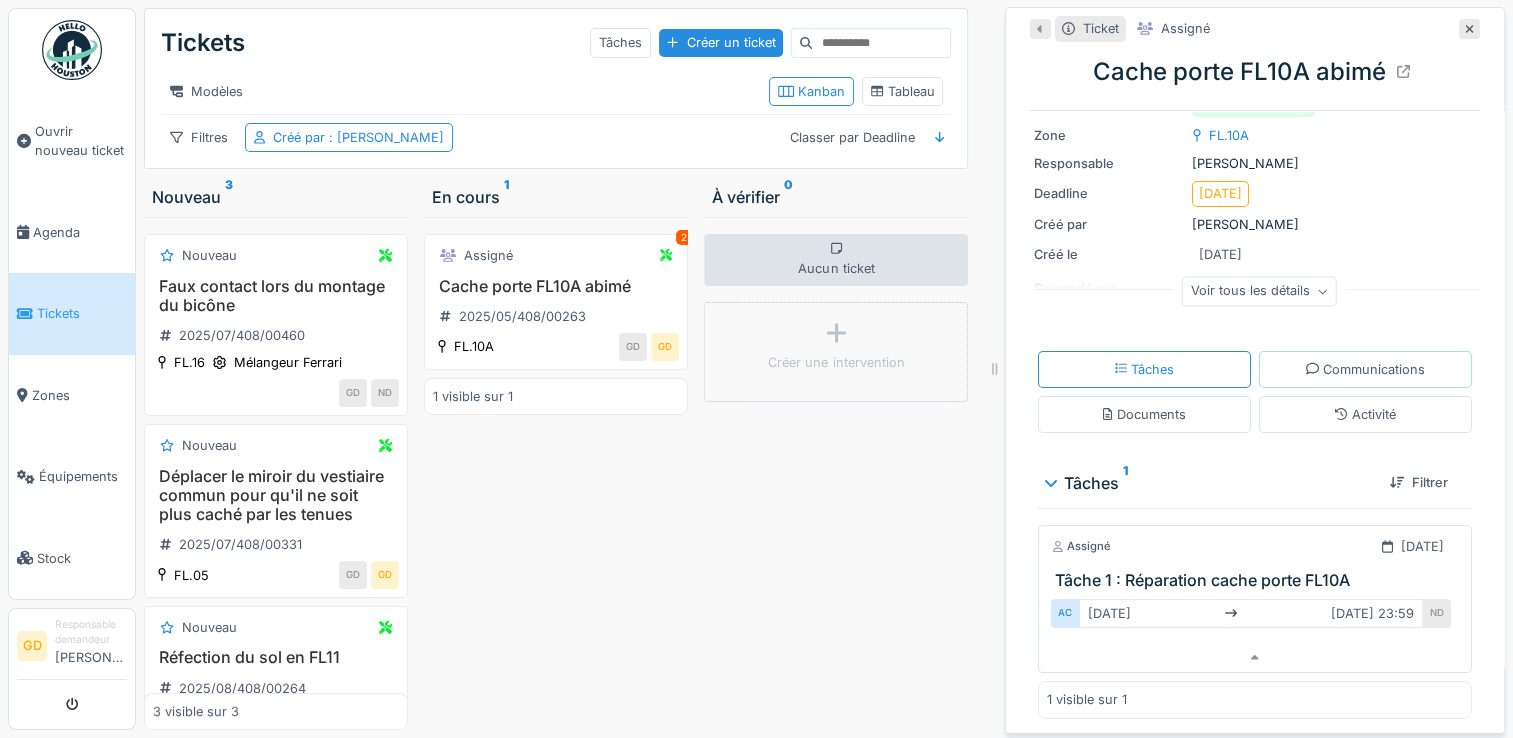 click on "Communications" at bounding box center (1365, 369) 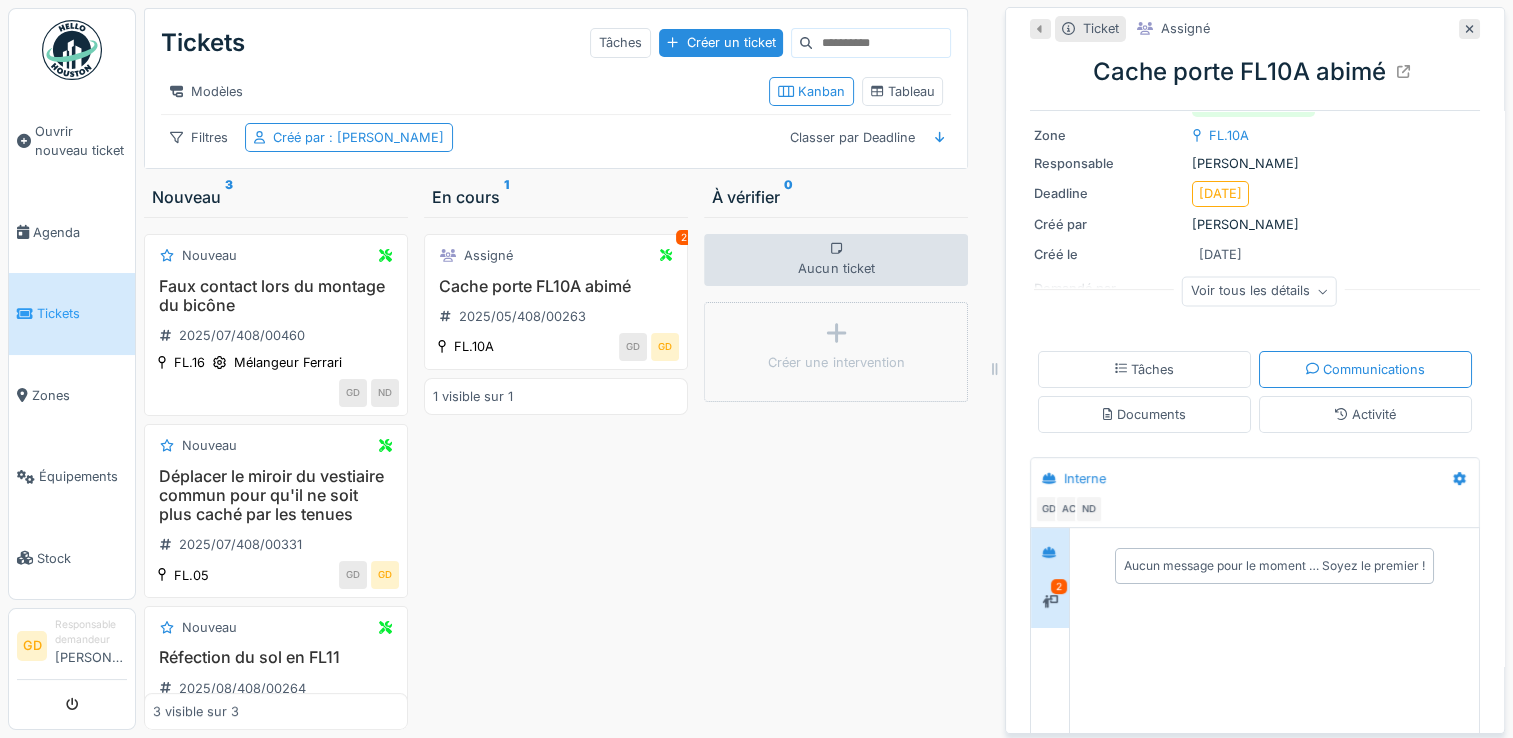 click 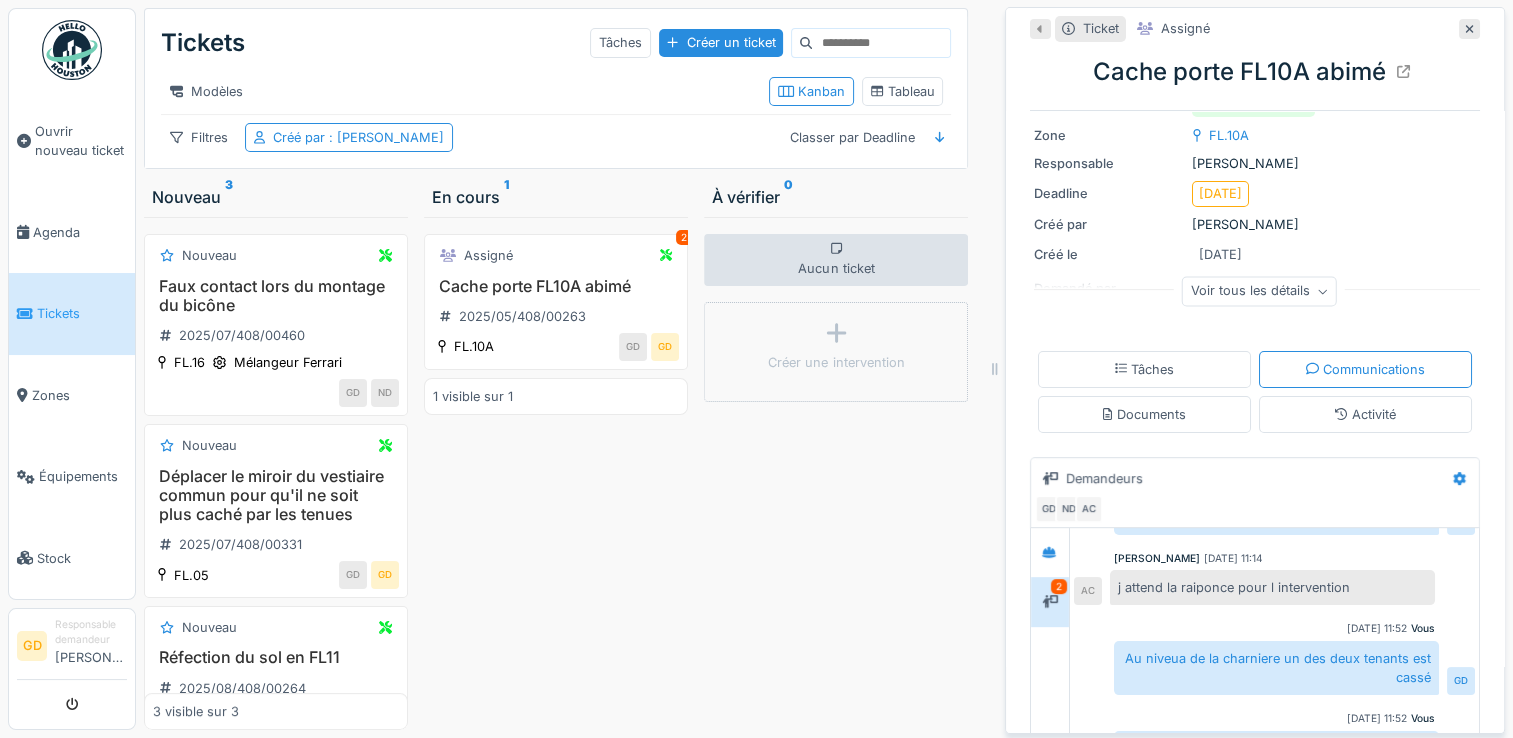 scroll, scrollTop: 254, scrollLeft: 0, axis: vertical 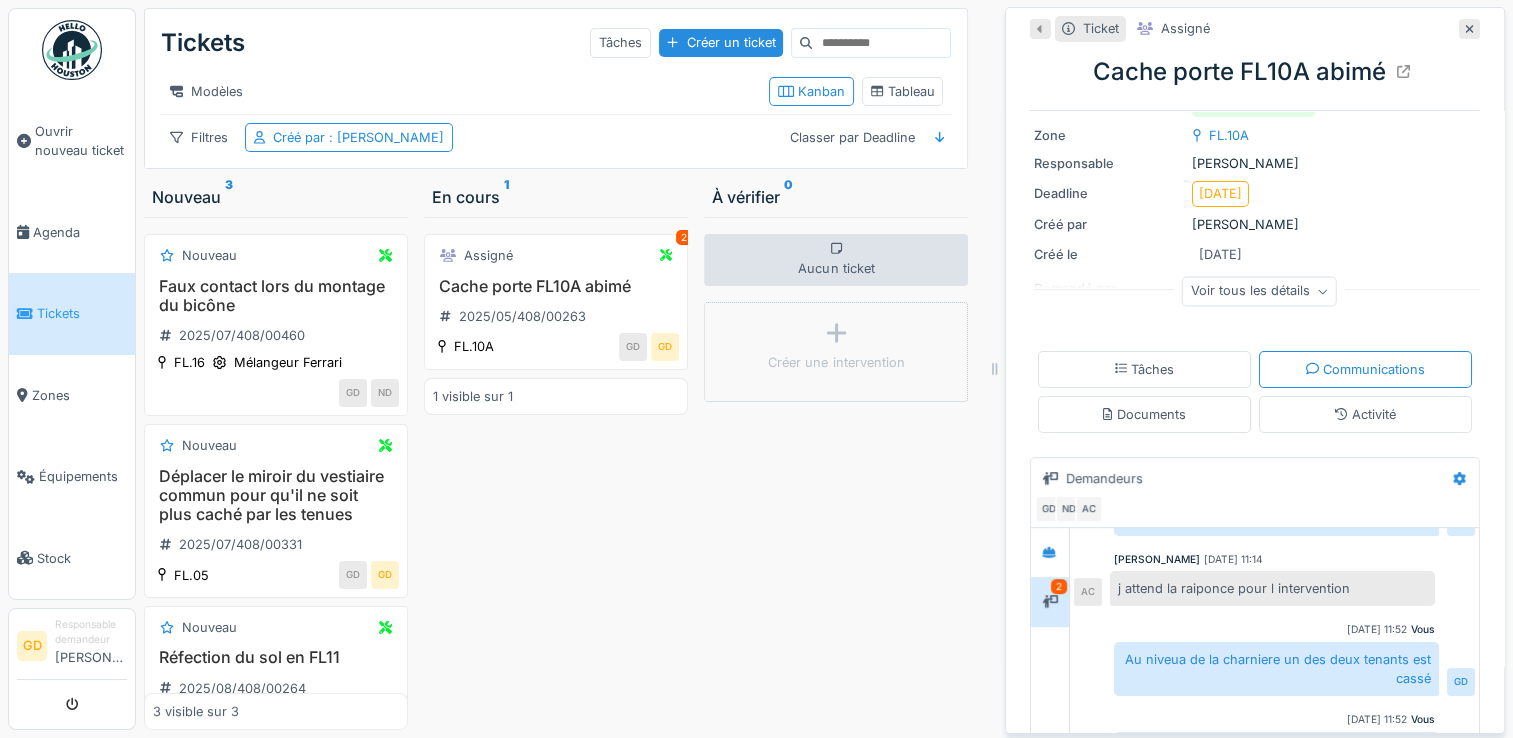 click on "j attend la raiponce pour l intervention" at bounding box center (1272, 588) 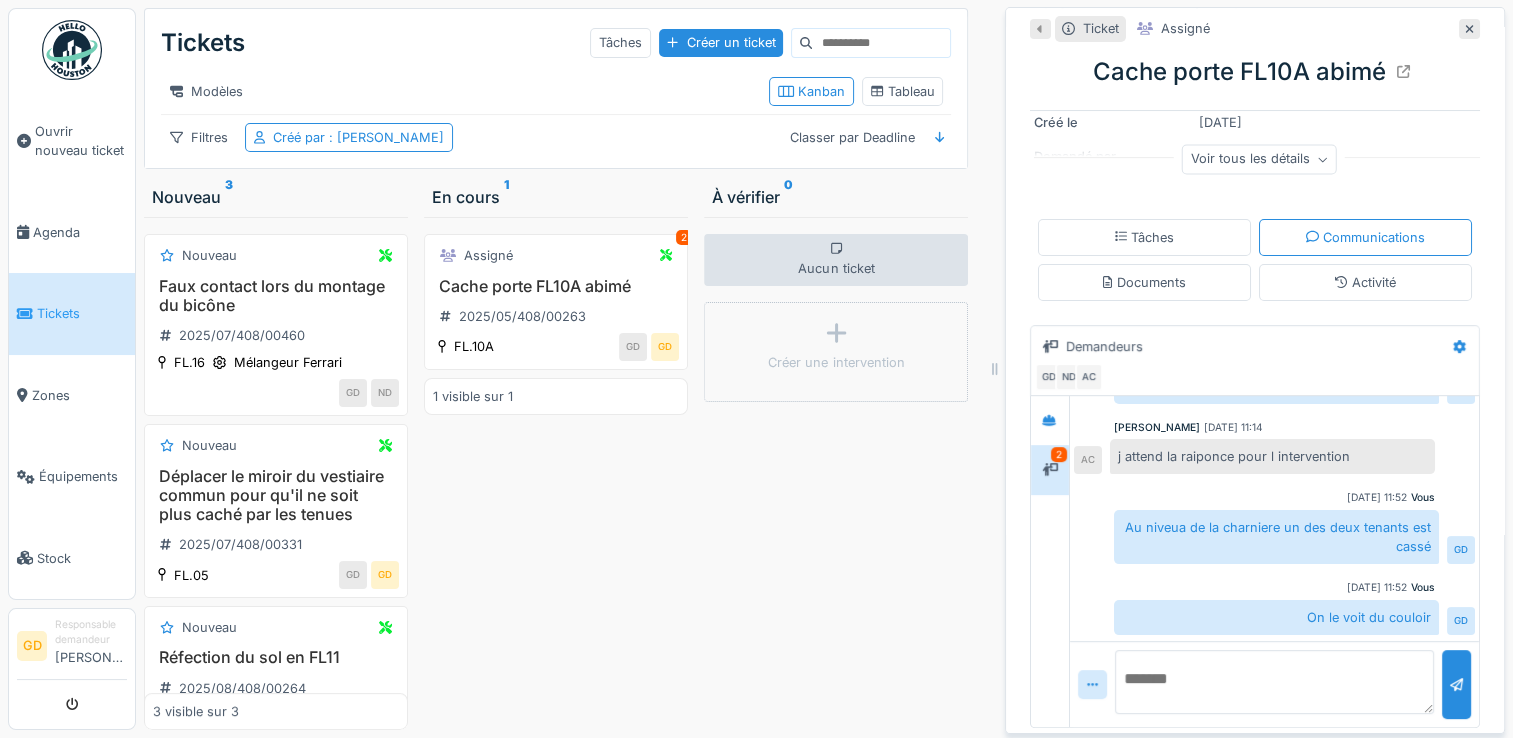 scroll, scrollTop: 239, scrollLeft: 0, axis: vertical 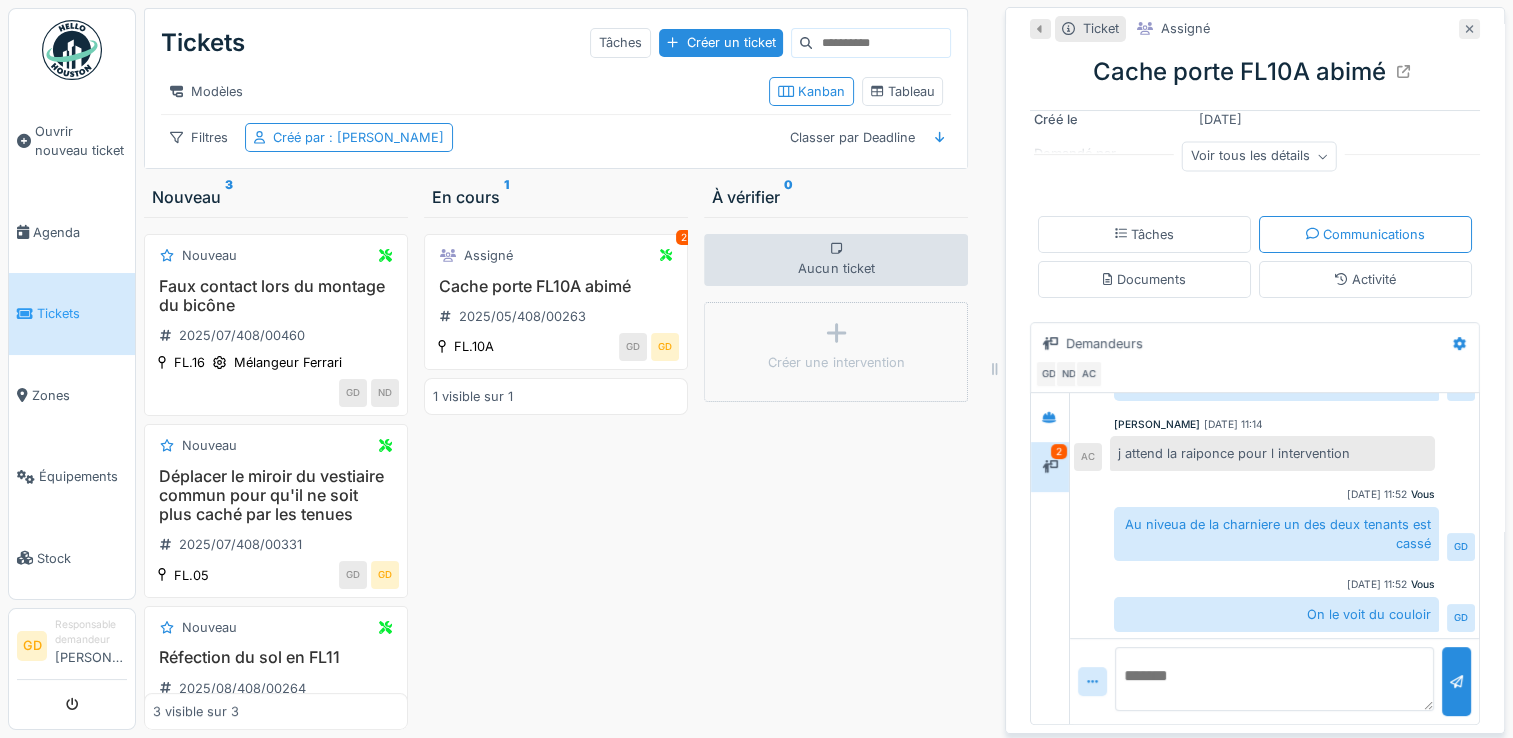 click at bounding box center (1469, 29) 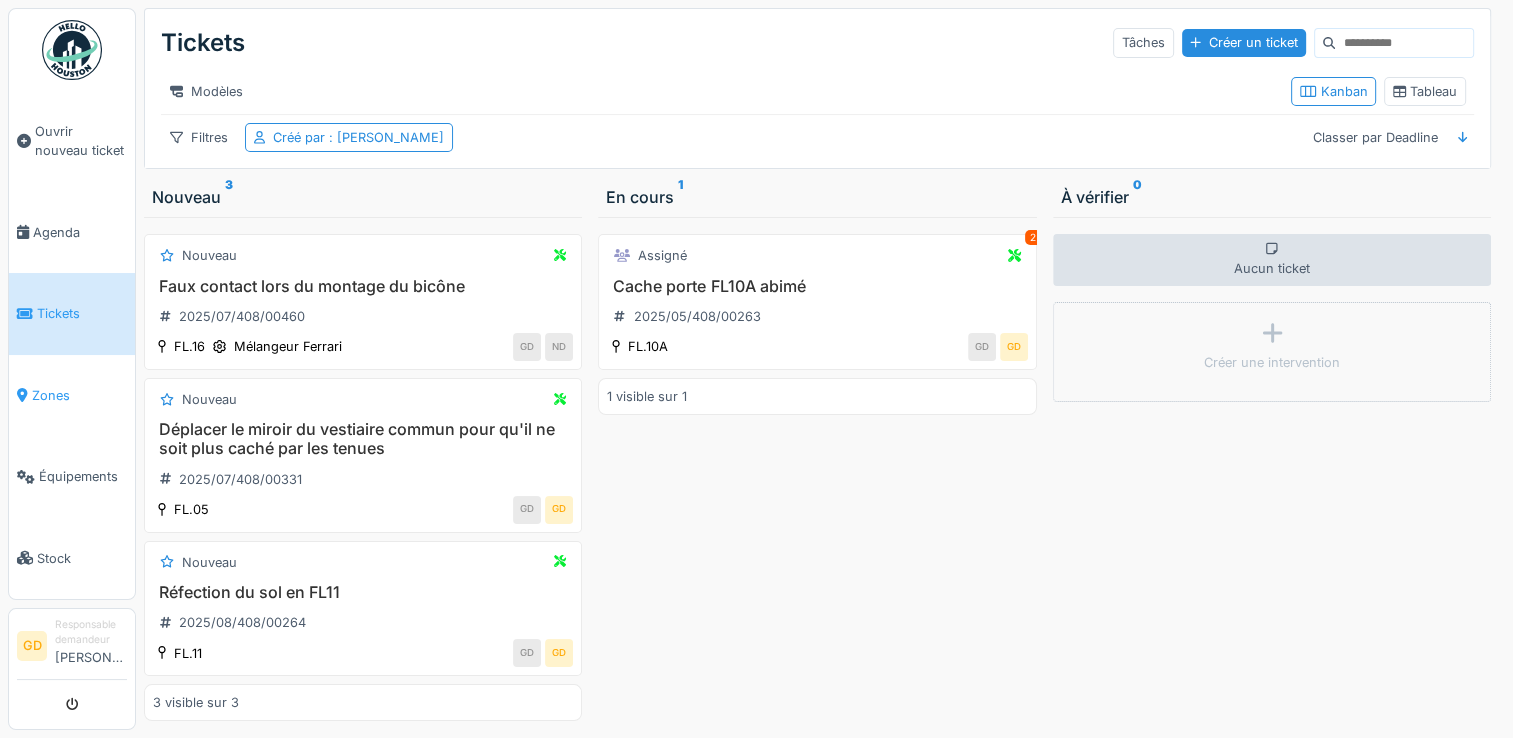 scroll, scrollTop: 15, scrollLeft: 0, axis: vertical 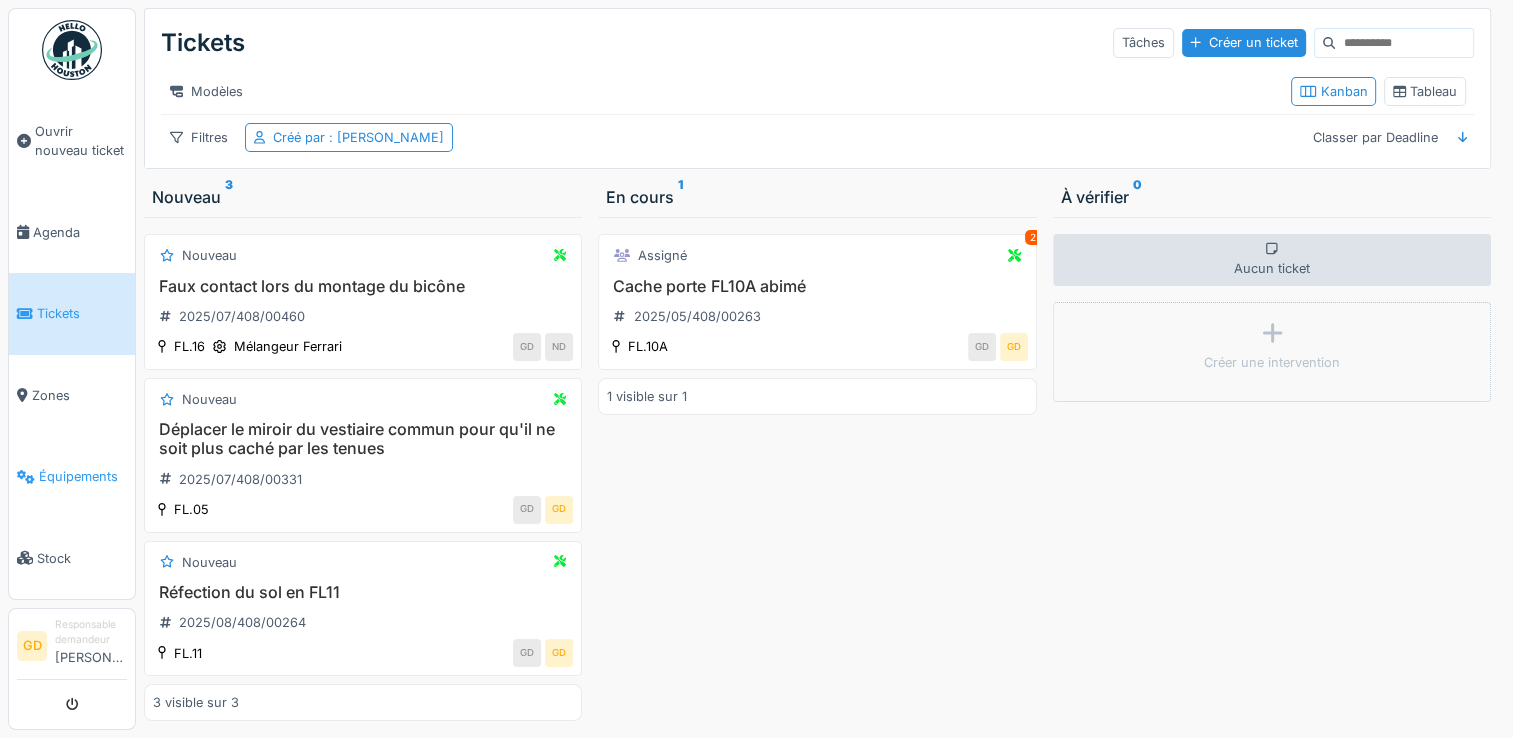 click on "Équipements" at bounding box center (83, 476) 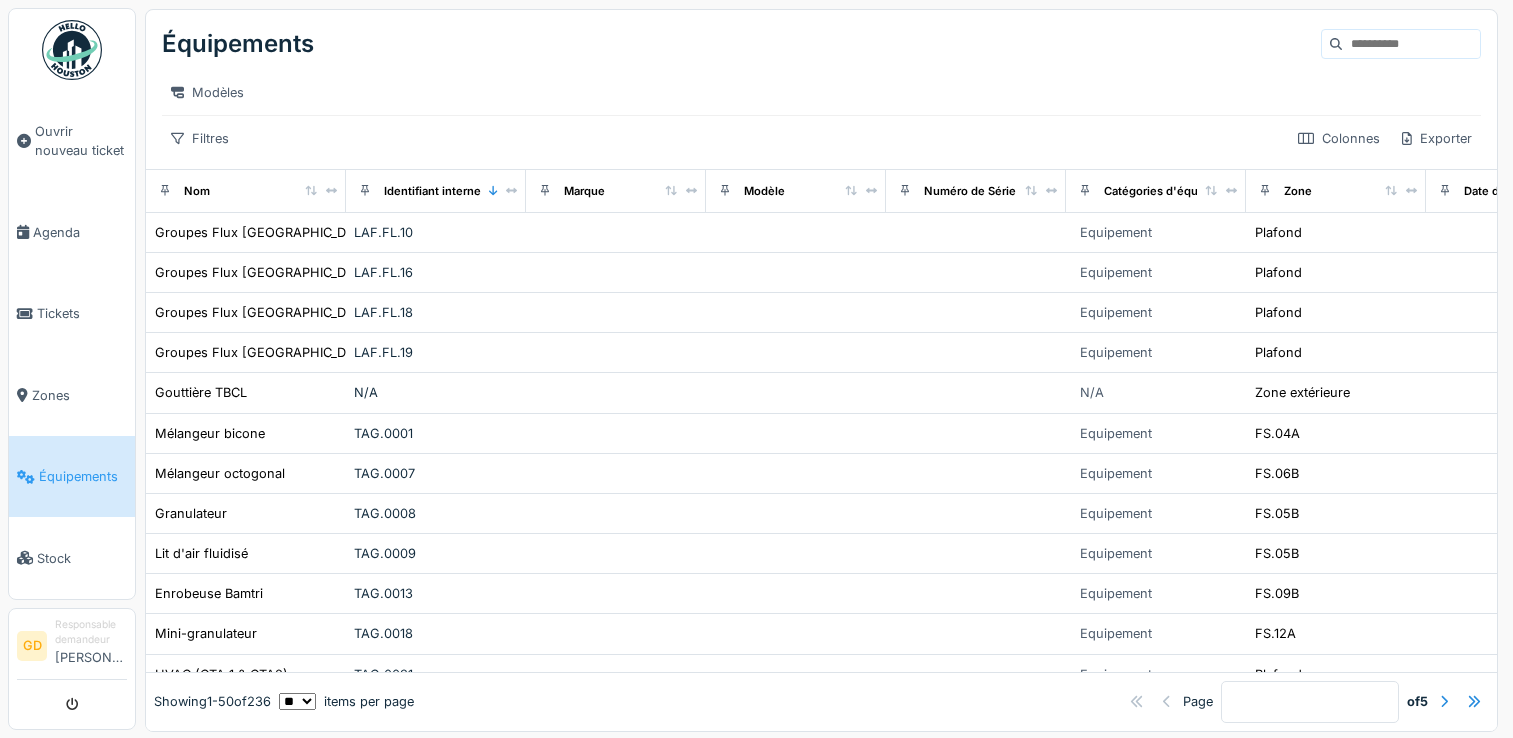 scroll, scrollTop: 0, scrollLeft: 0, axis: both 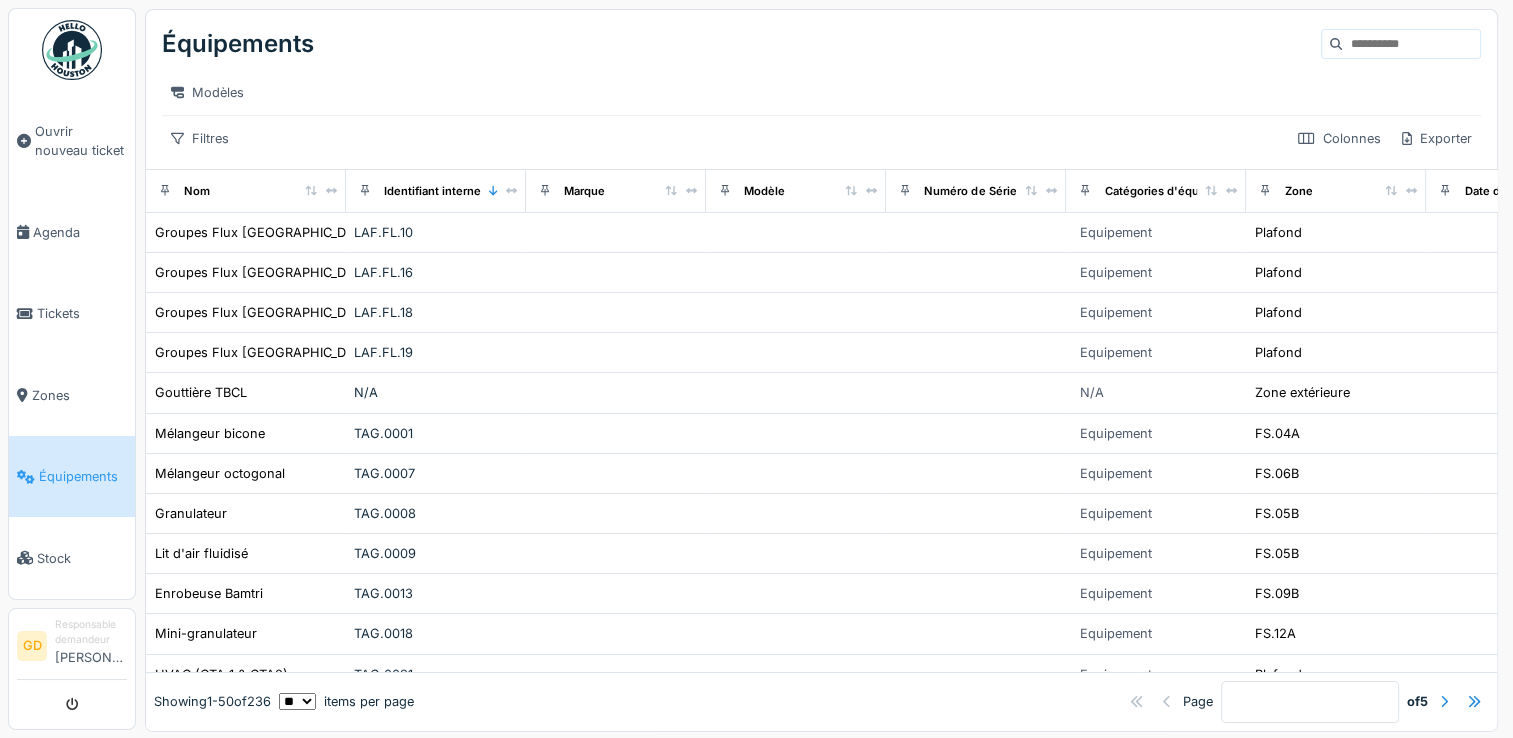click on "Stock" at bounding box center [82, 558] 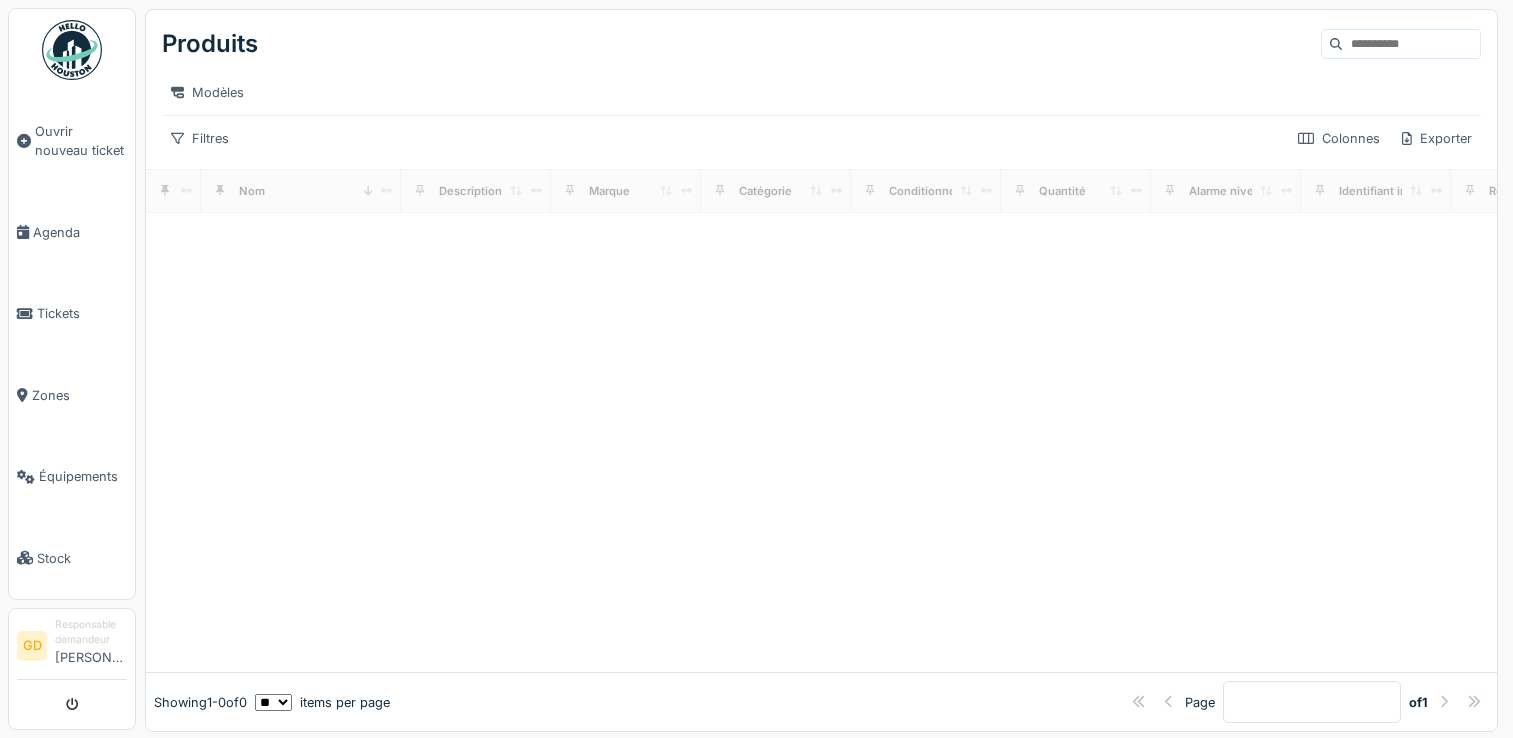 scroll, scrollTop: 0, scrollLeft: 0, axis: both 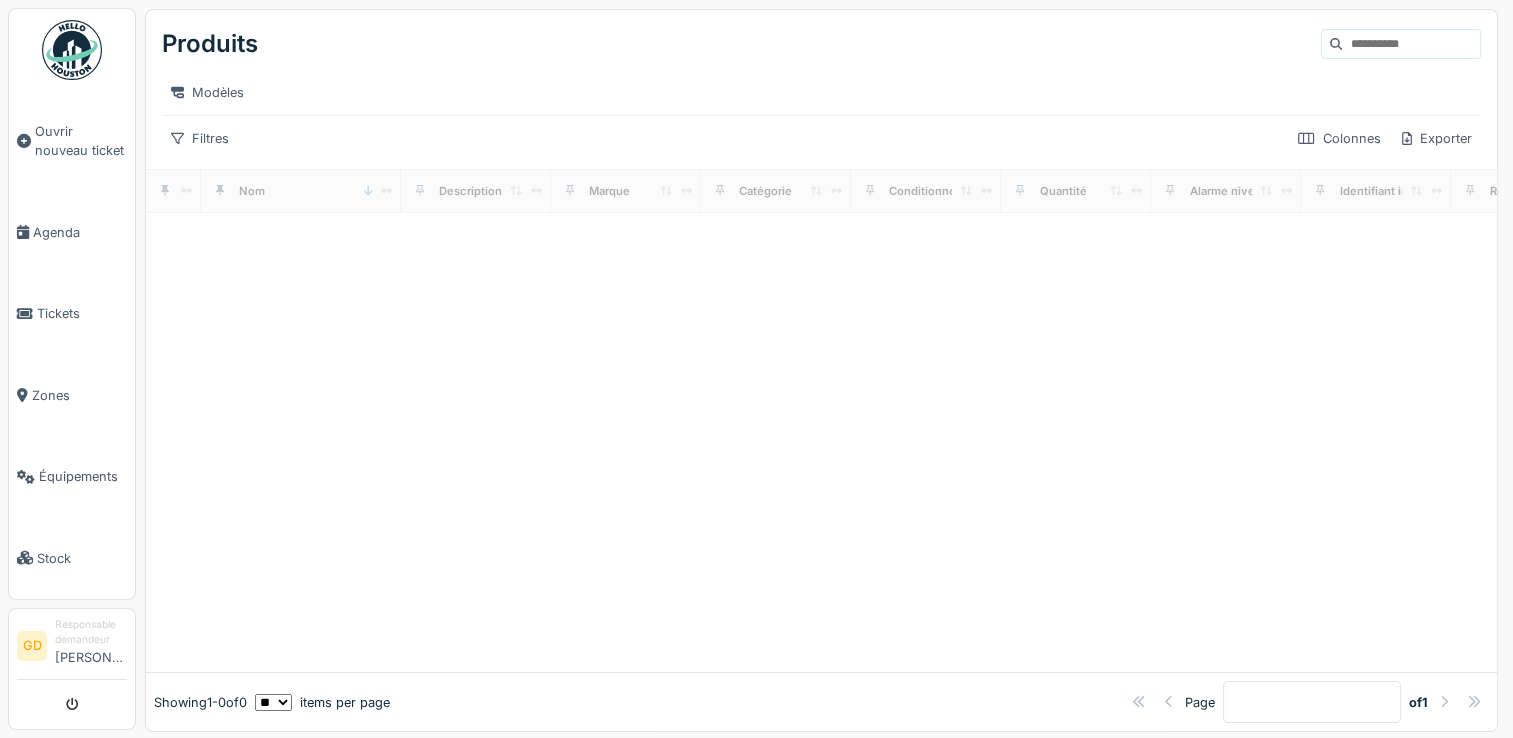 click on "Stock" at bounding box center [82, 558] 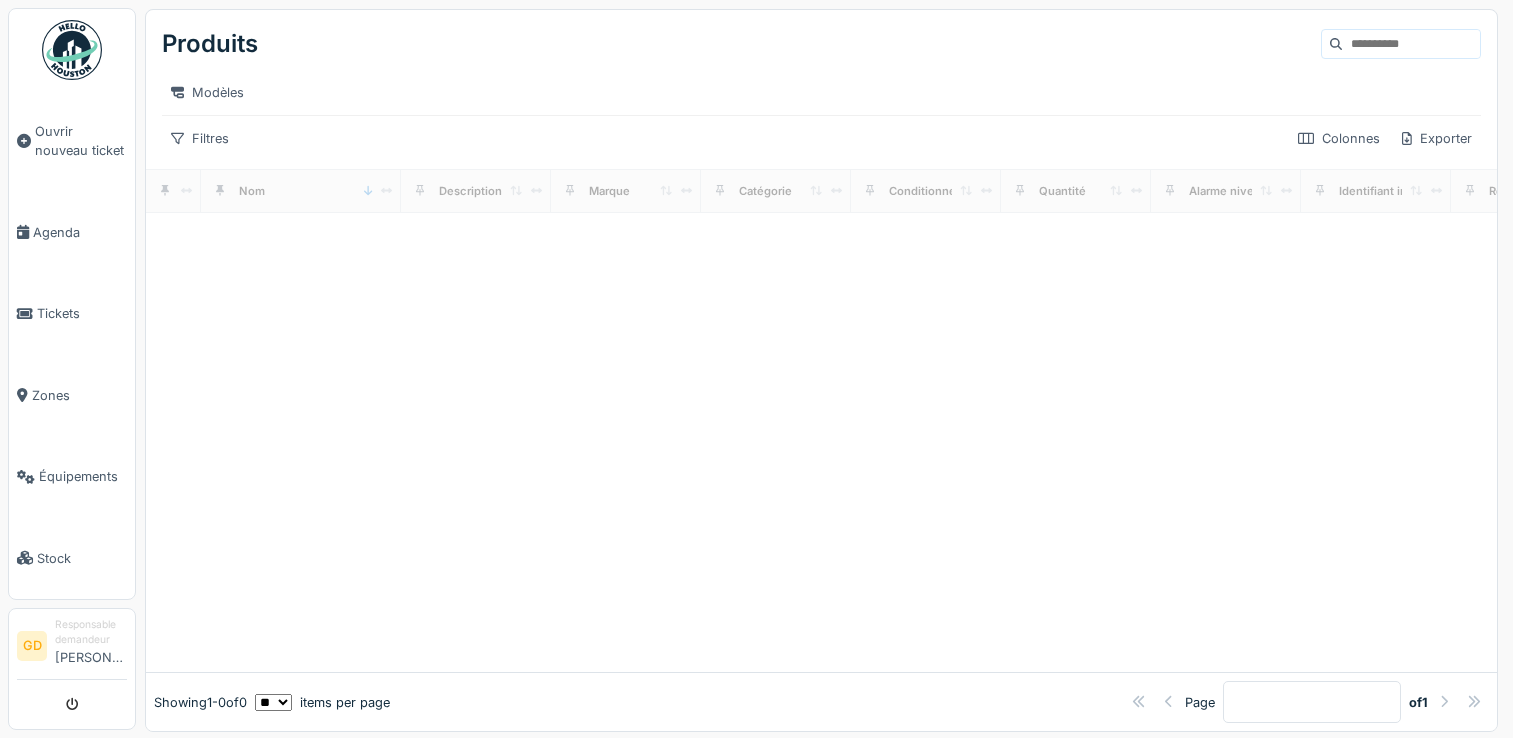 scroll, scrollTop: 0, scrollLeft: 0, axis: both 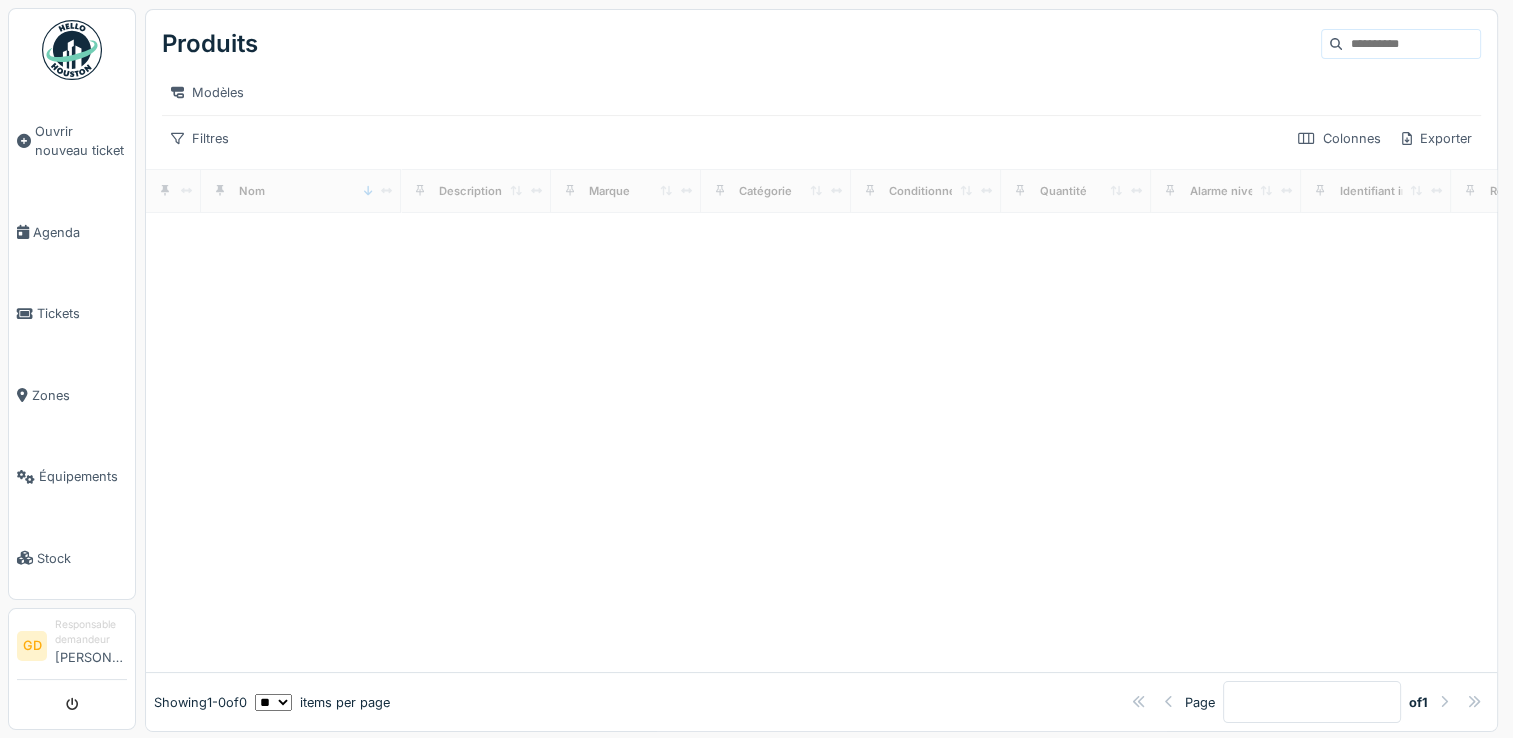 click on "Agenda" at bounding box center (72, 232) 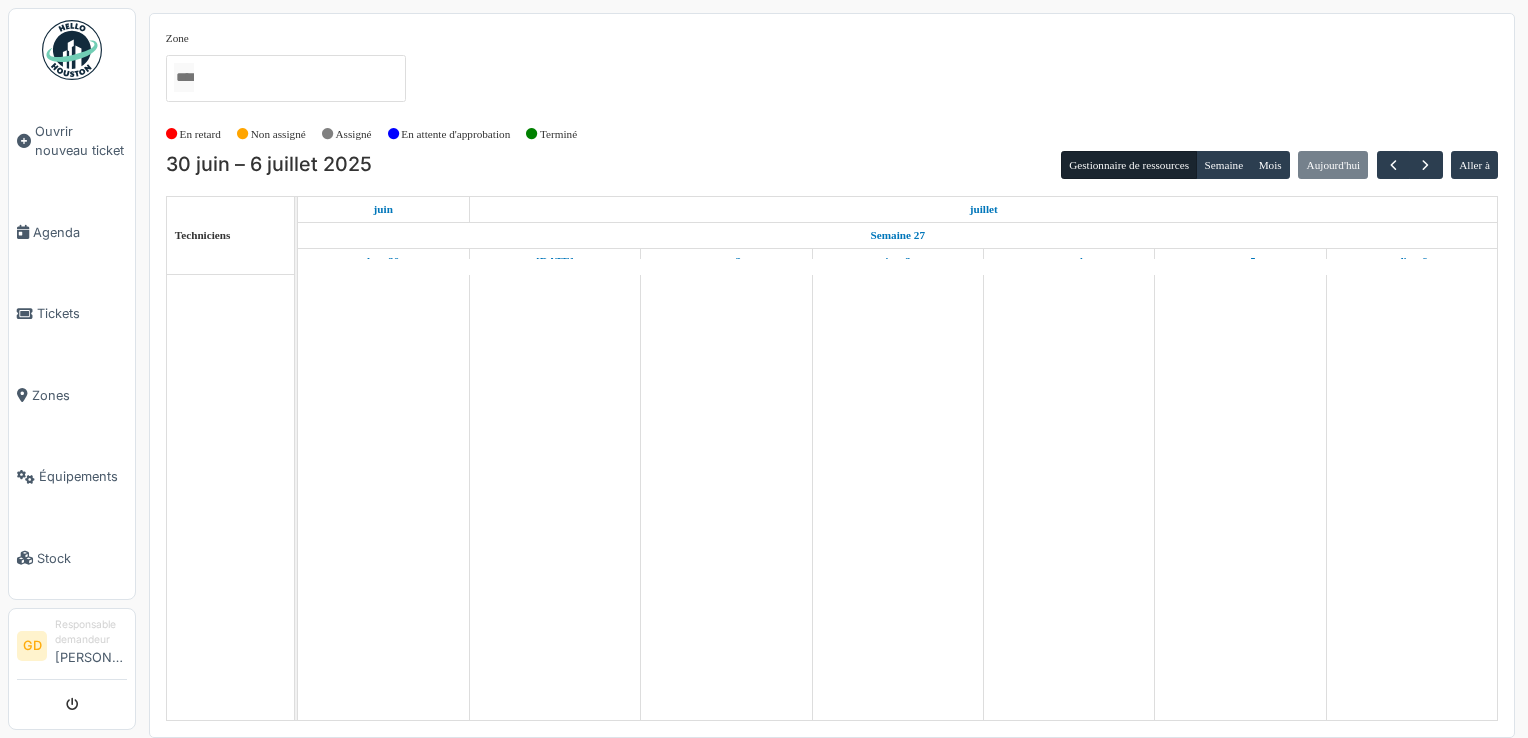scroll, scrollTop: 0, scrollLeft: 0, axis: both 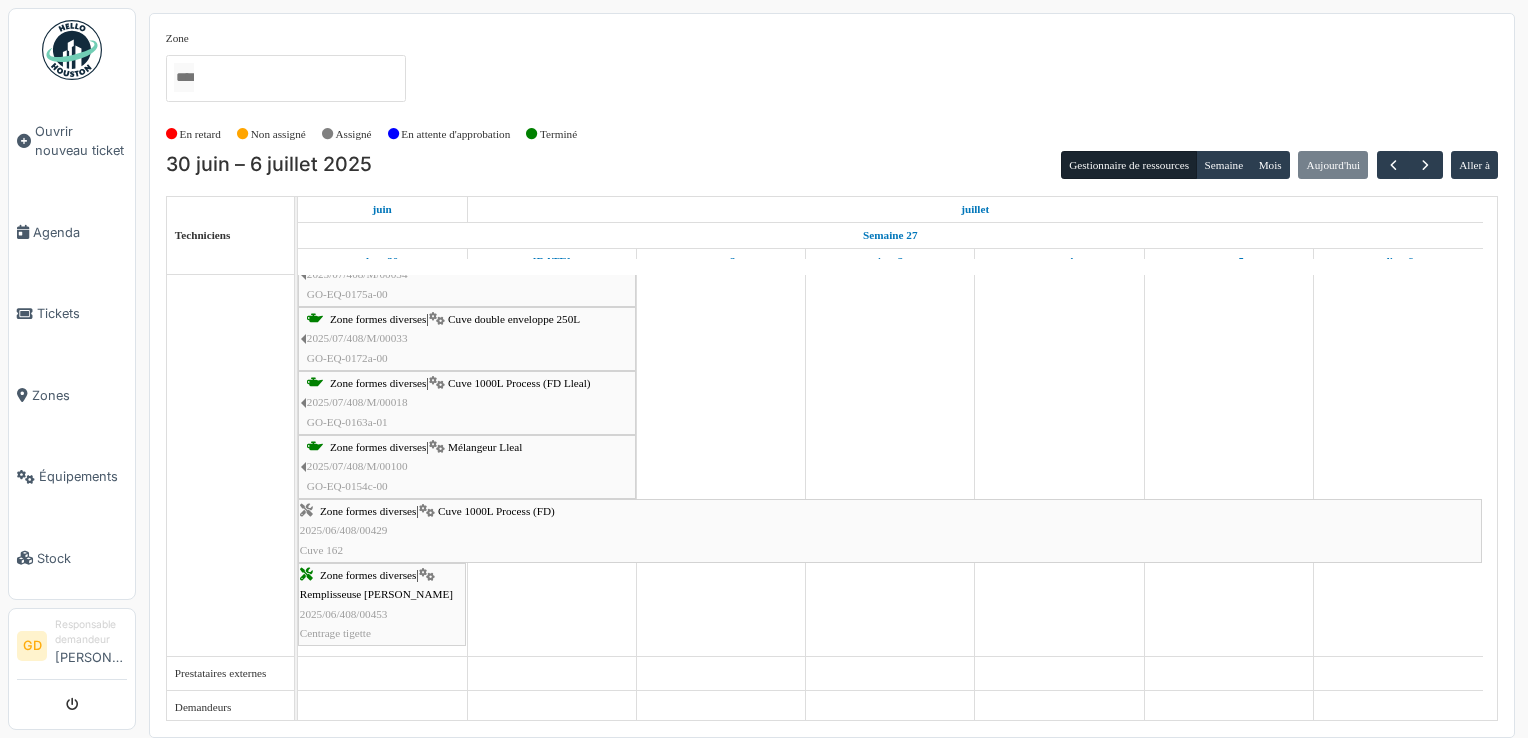 click on "Terminé" at bounding box center (558, 134) 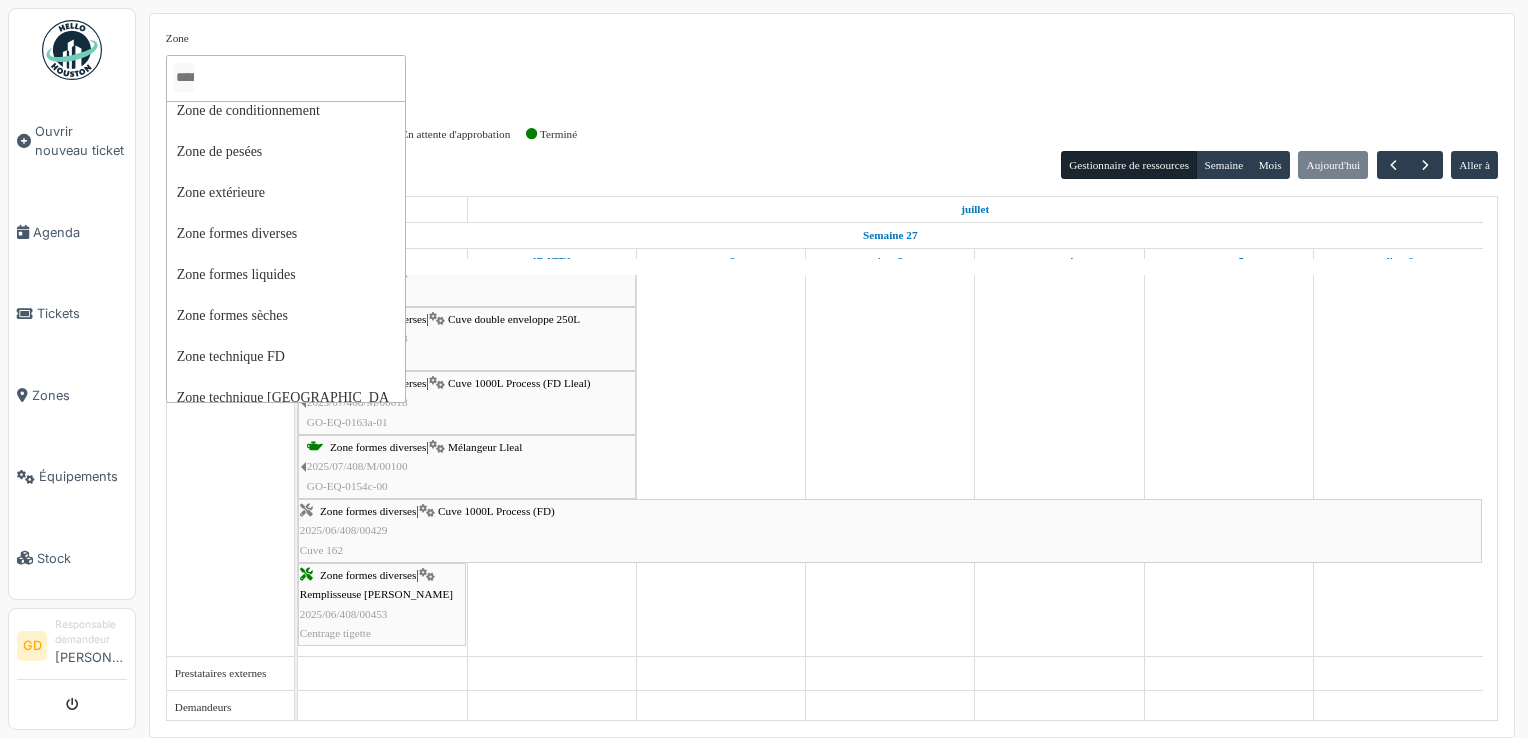 scroll, scrollTop: 300, scrollLeft: 0, axis: vertical 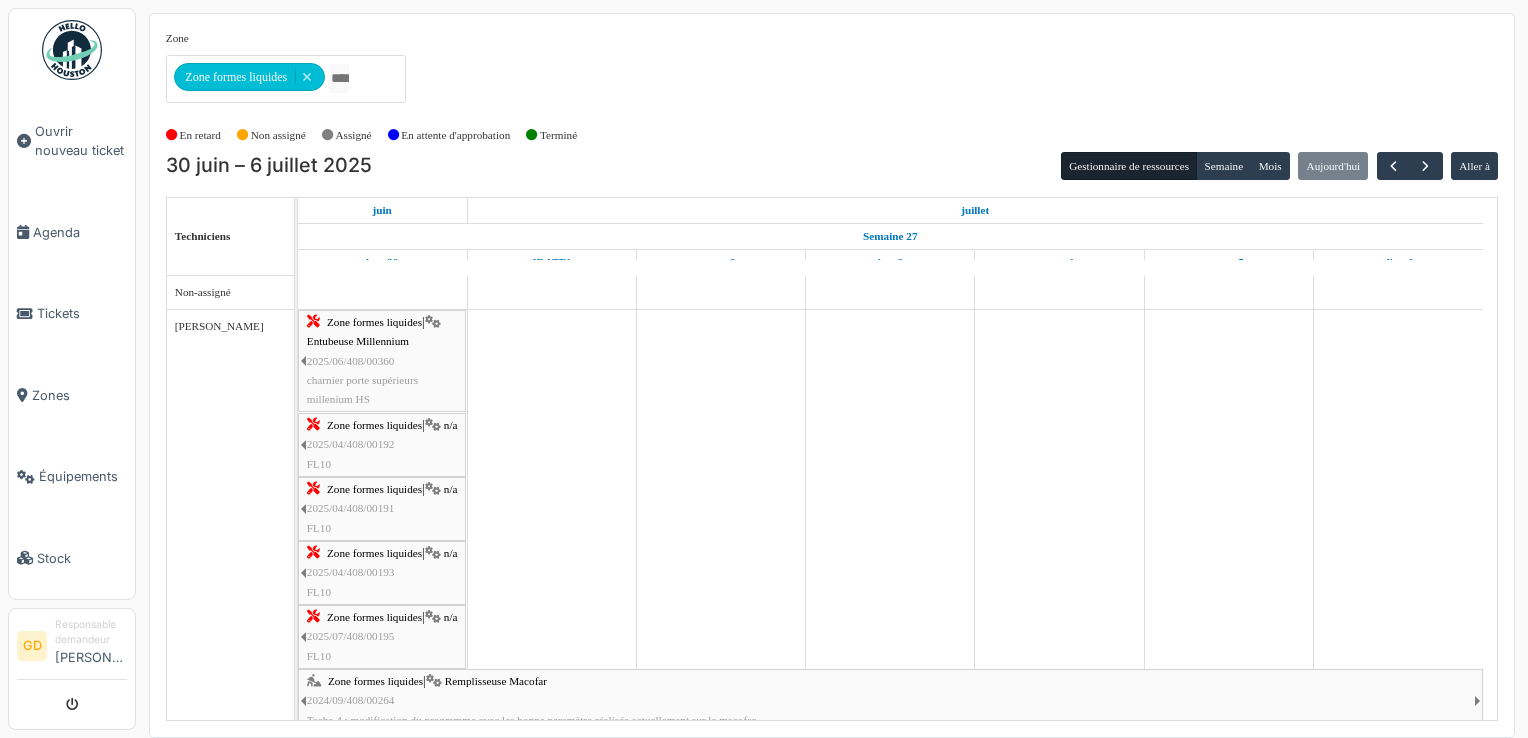 click on "[DATE] – [DATE] Gestionnaire de ressources [PERSON_NAME] [DATE] Aller à" at bounding box center [832, 166] 